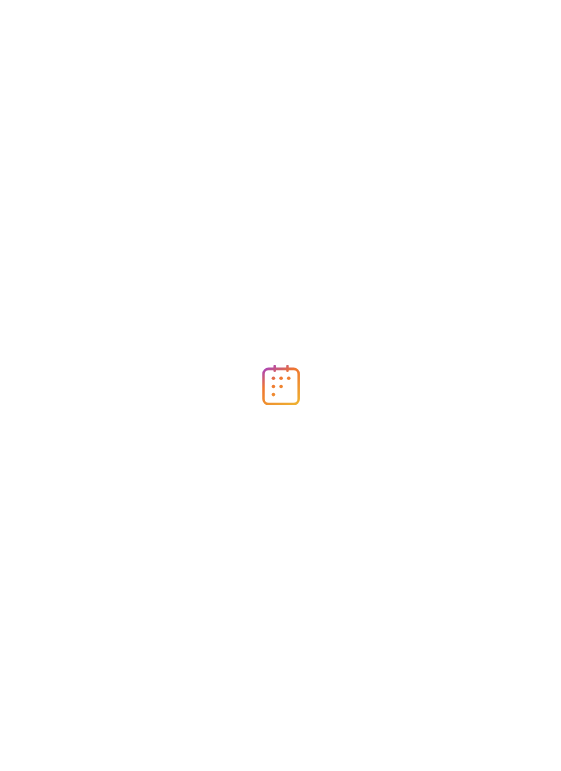 scroll, scrollTop: 0, scrollLeft: 0, axis: both 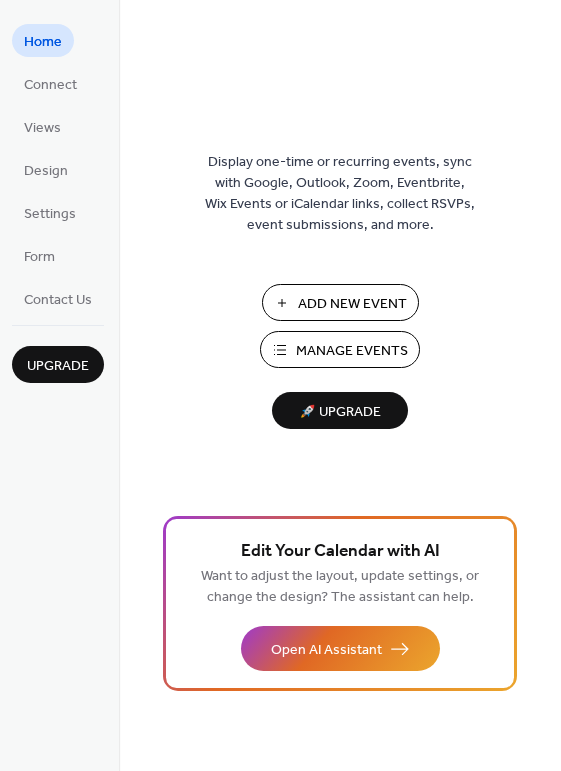 click on "Add New Event" at bounding box center (352, 304) 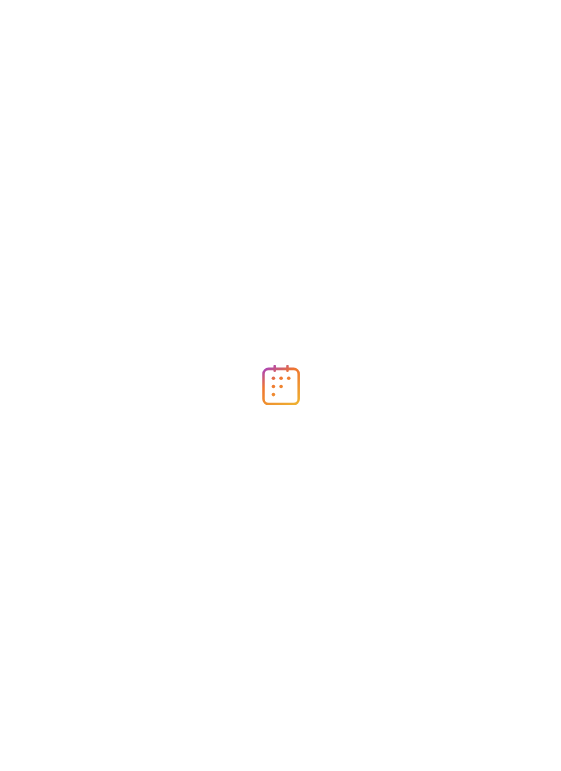 scroll, scrollTop: 0, scrollLeft: 0, axis: both 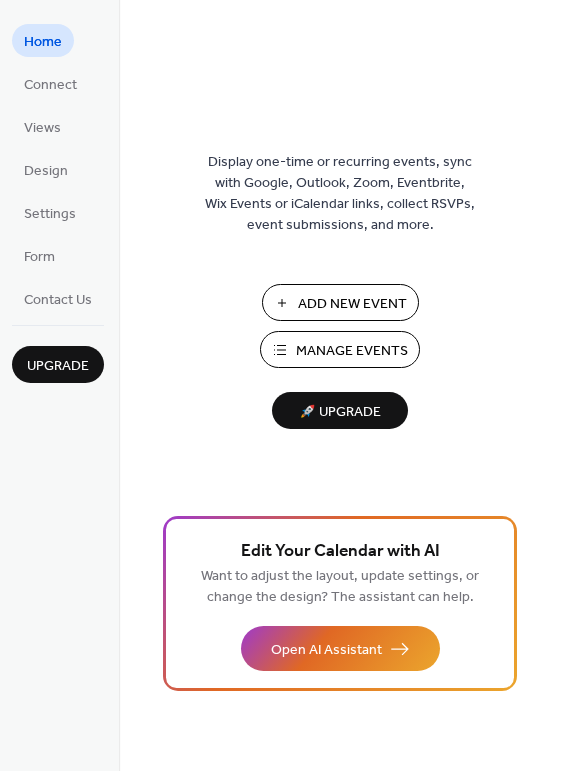 click on "Add New Event" at bounding box center [352, 304] 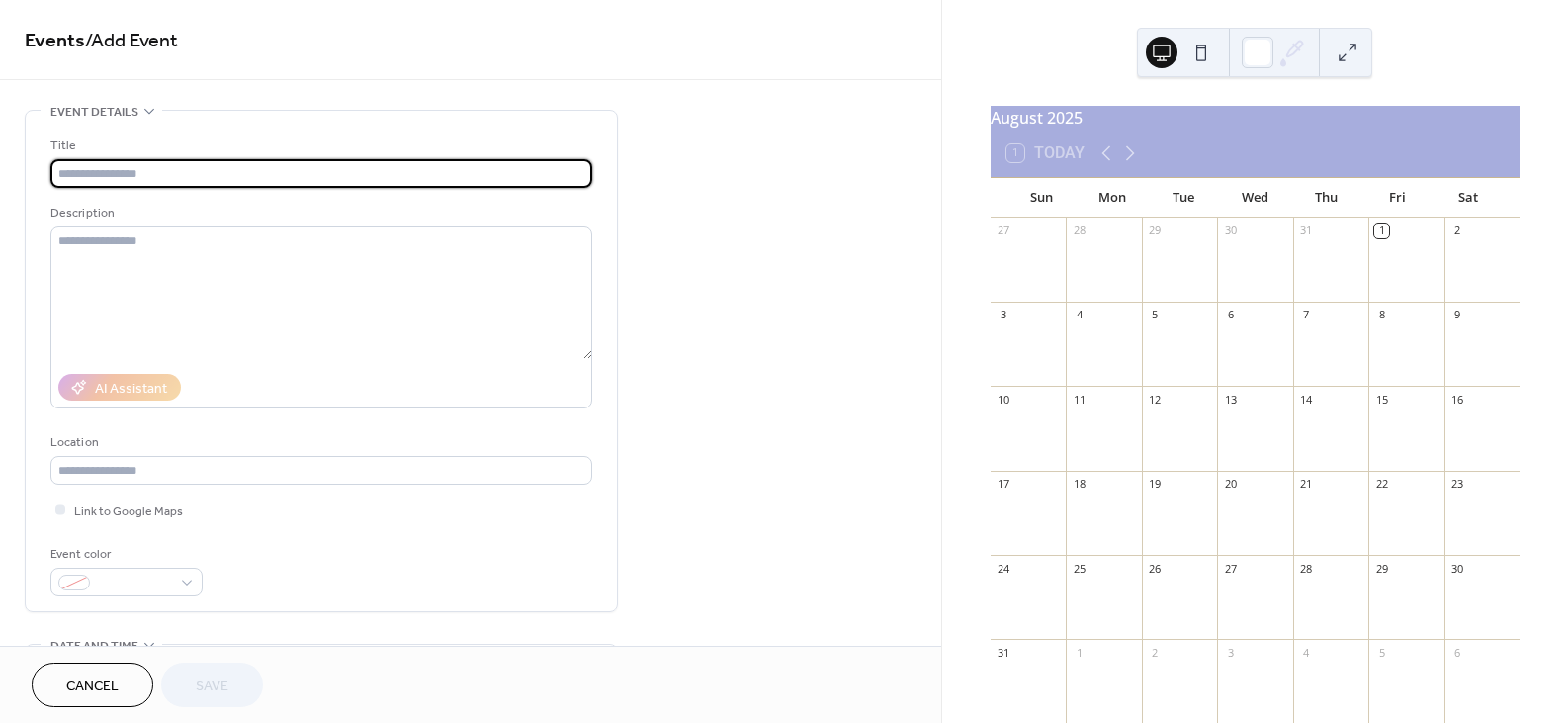 scroll, scrollTop: 0, scrollLeft: 0, axis: both 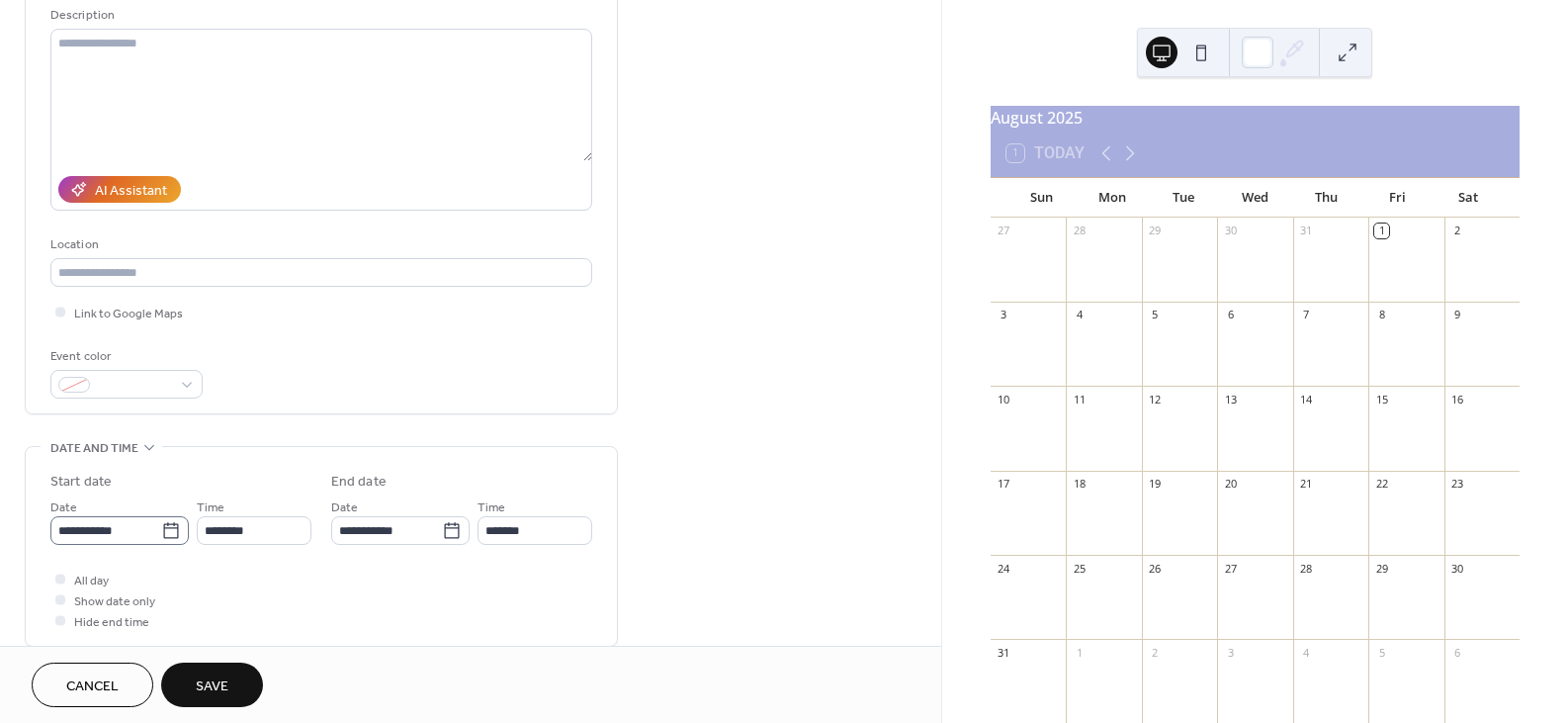type on "**********" 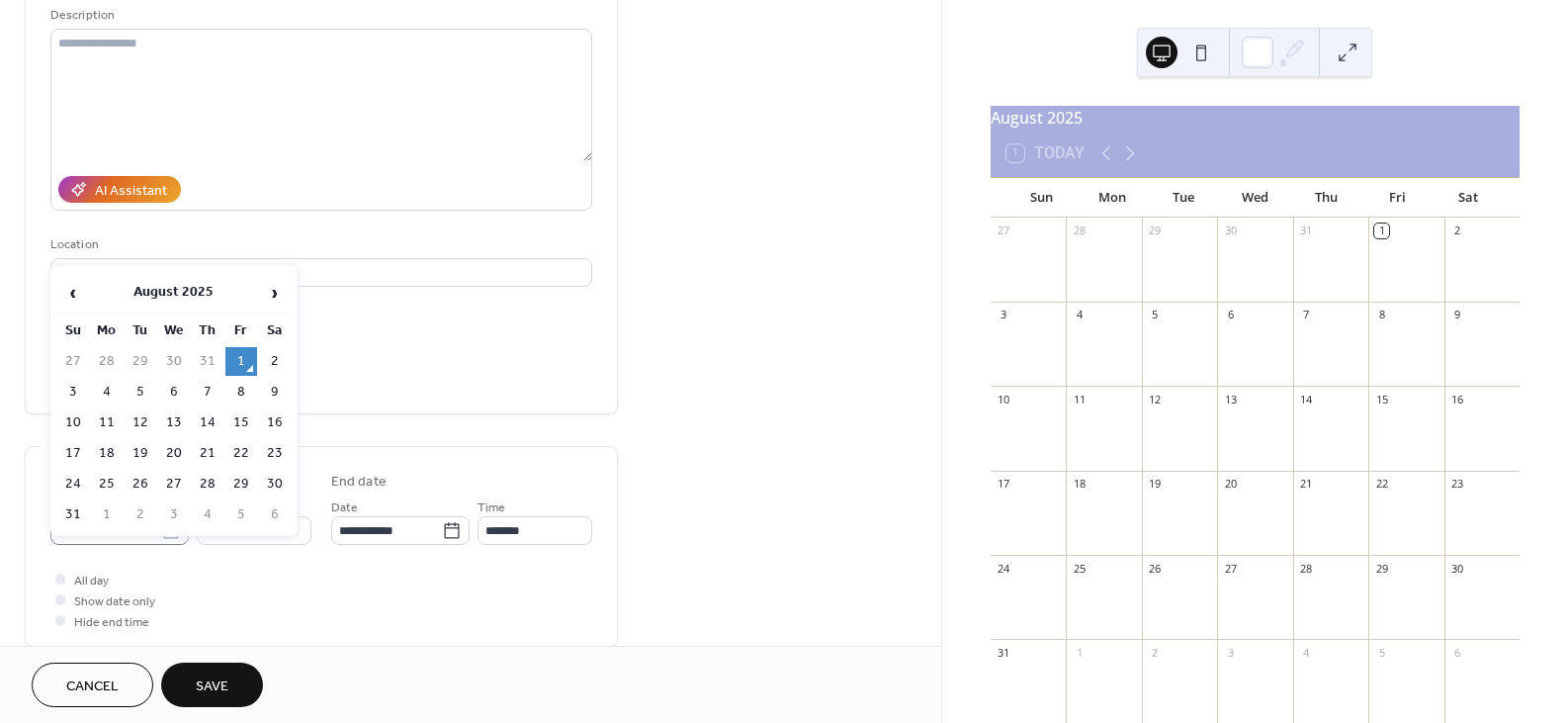 click on "**********" at bounding box center [784, 361] 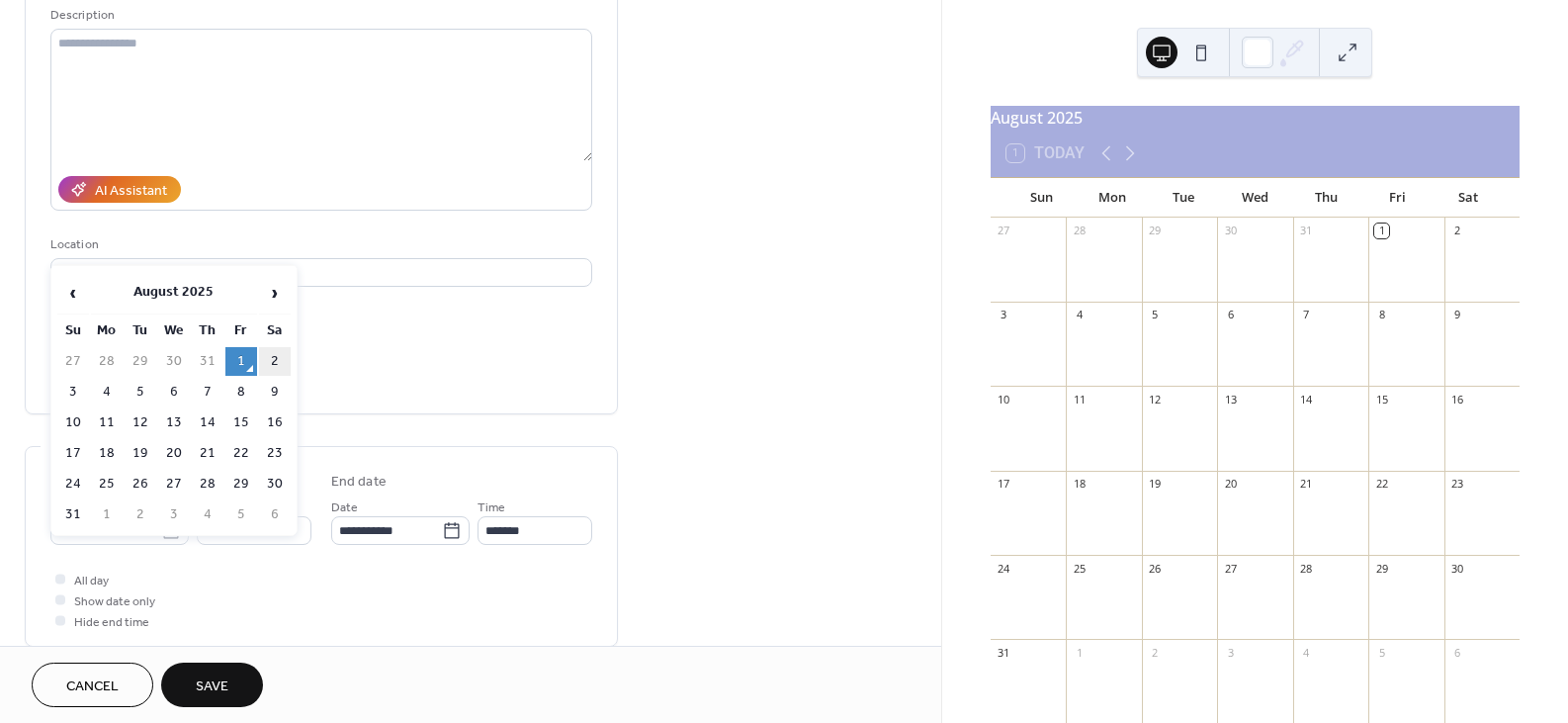 click on "2" at bounding box center [275, 361] 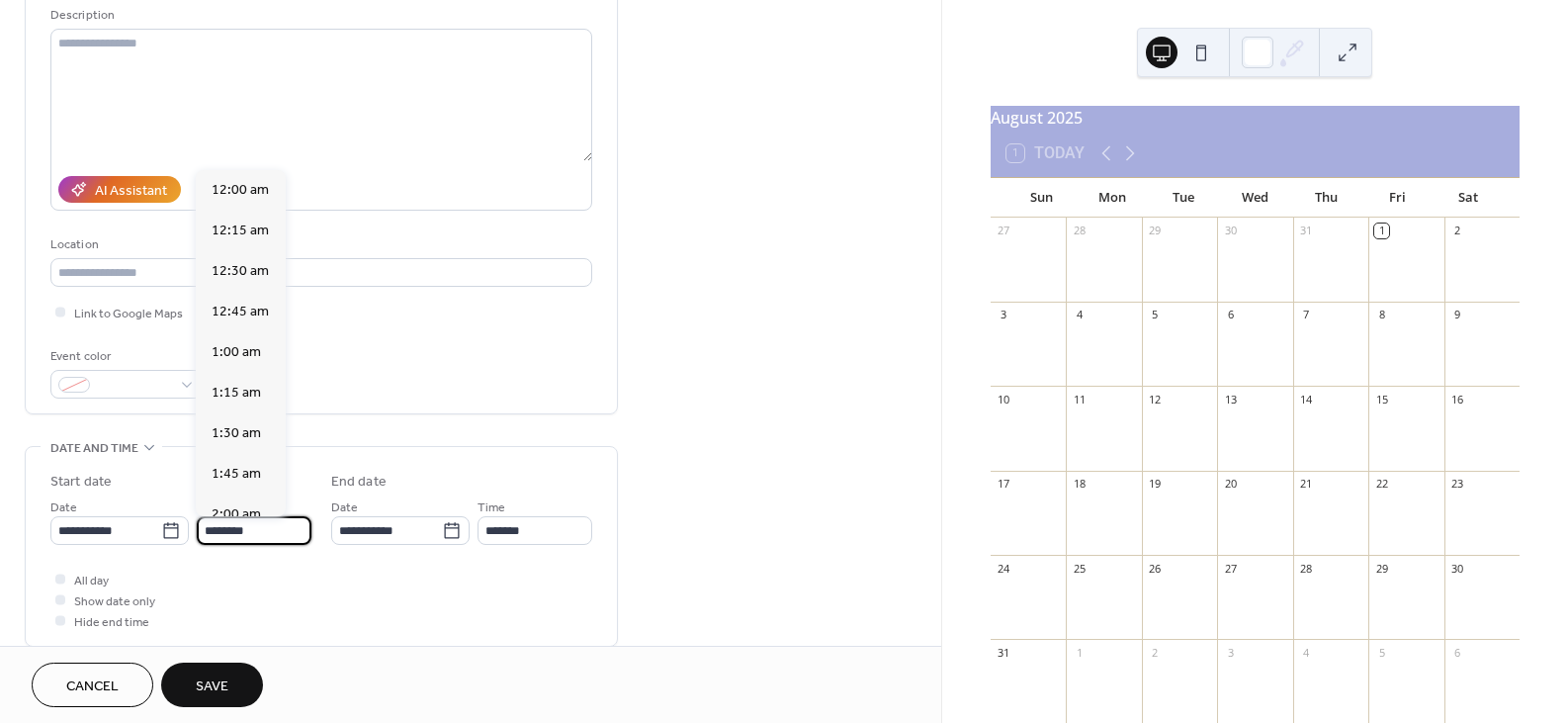 click on "********" at bounding box center [254, 530] 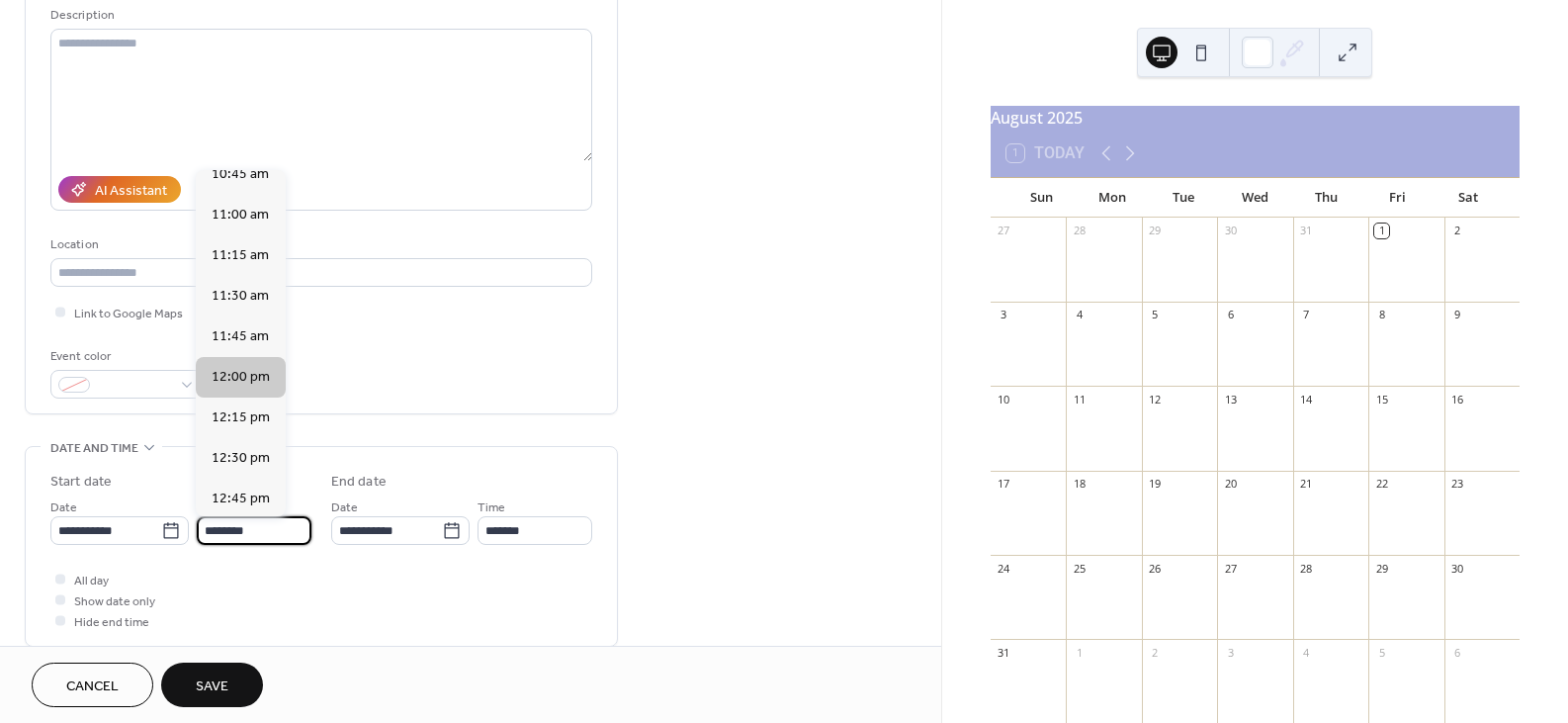 scroll, scrollTop: 1733, scrollLeft: 0, axis: vertical 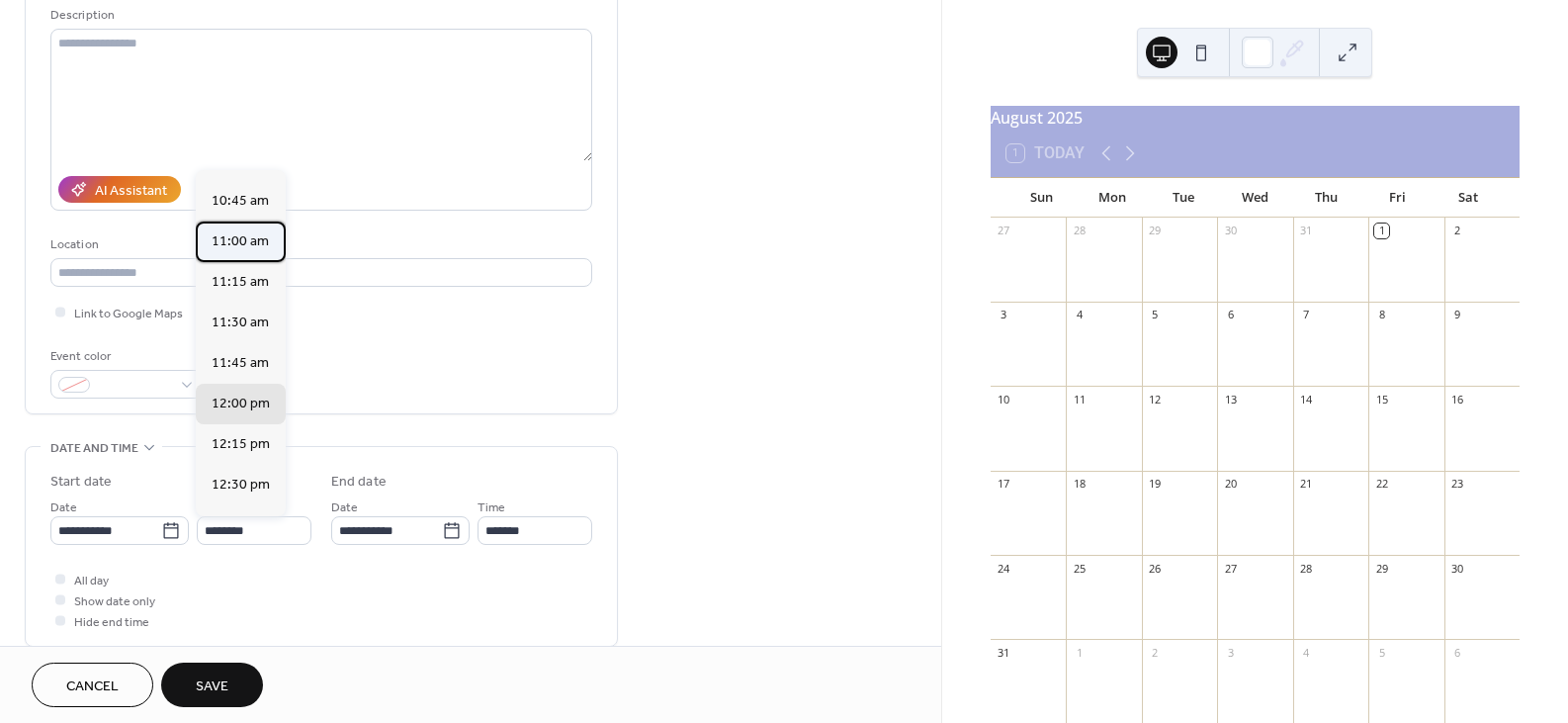 click on "11:00 am" at bounding box center (240, 240) 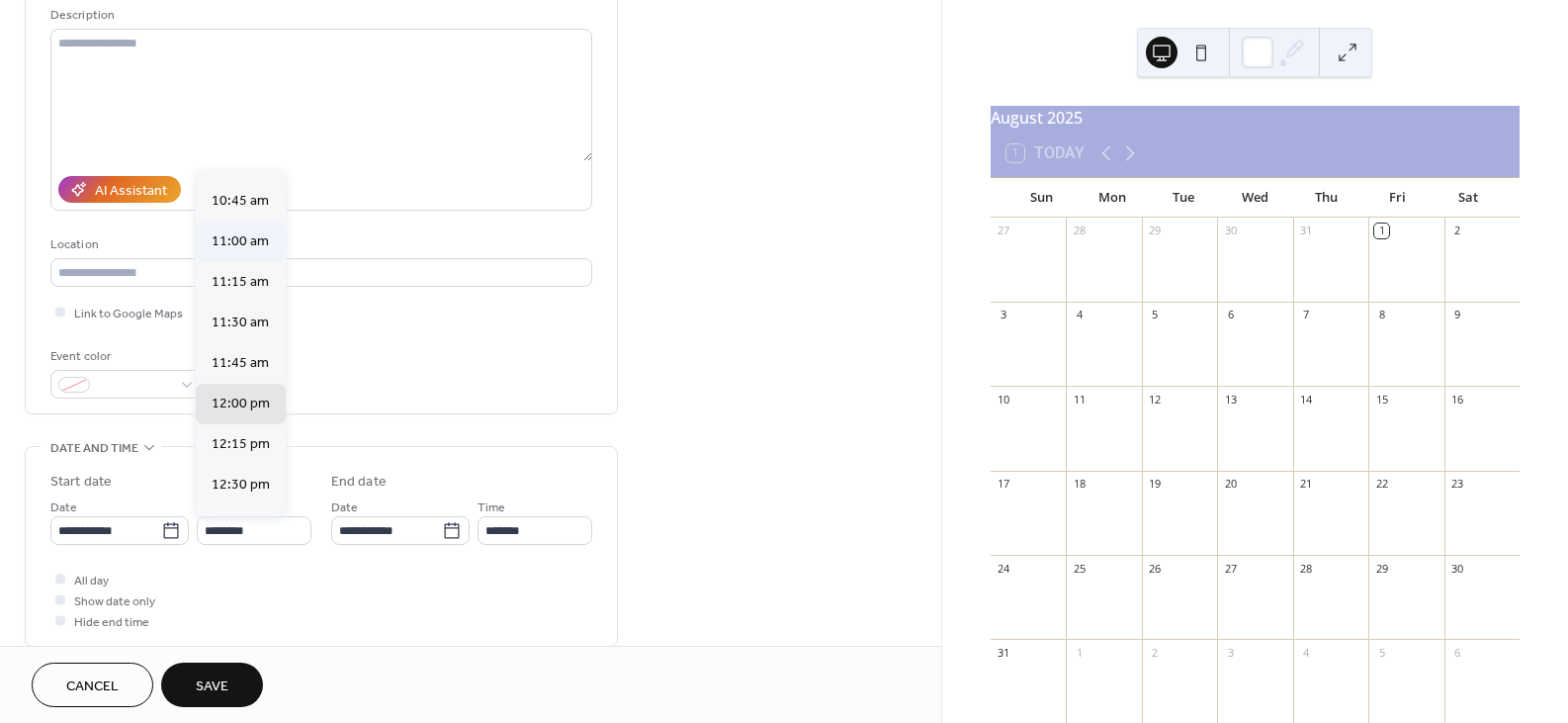 type on "********" 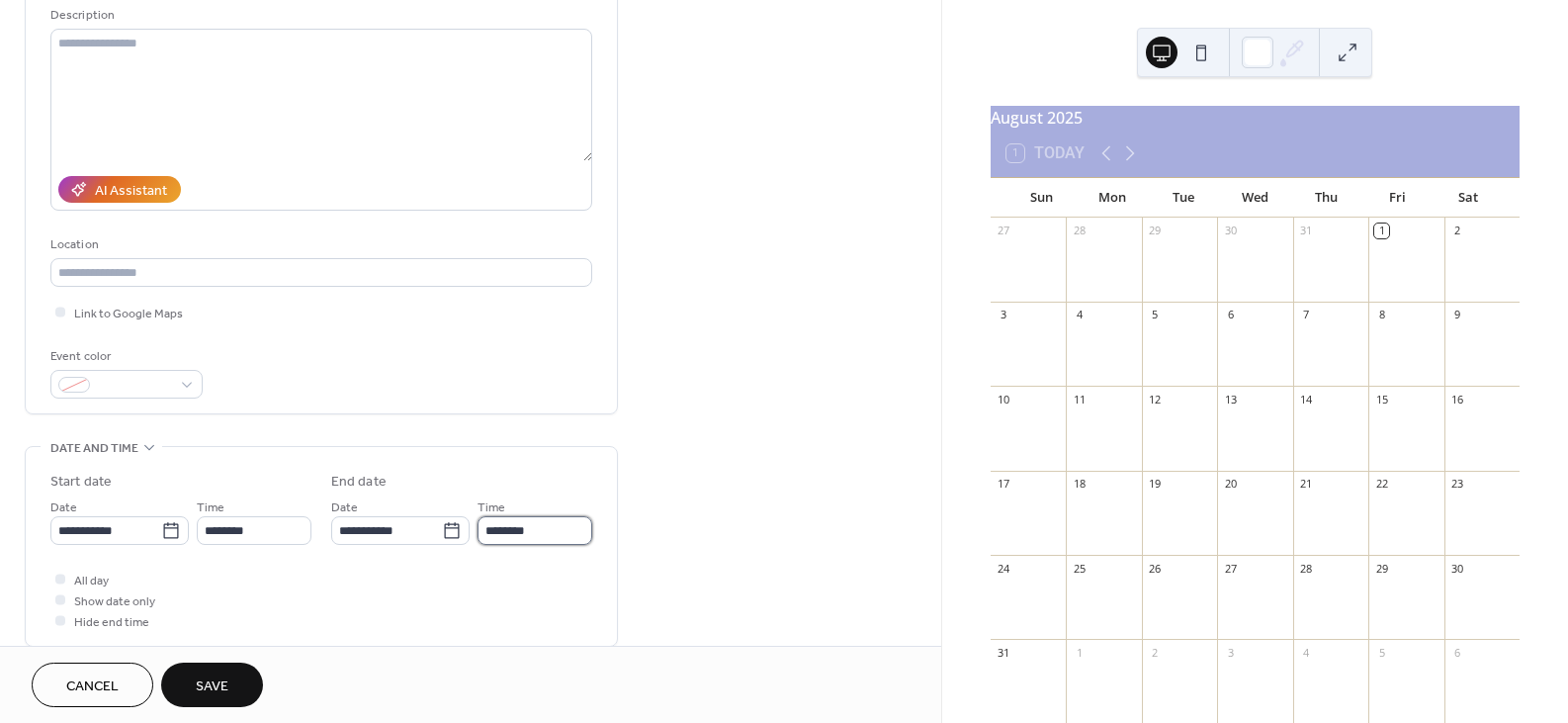 click on "********" at bounding box center (535, 530) 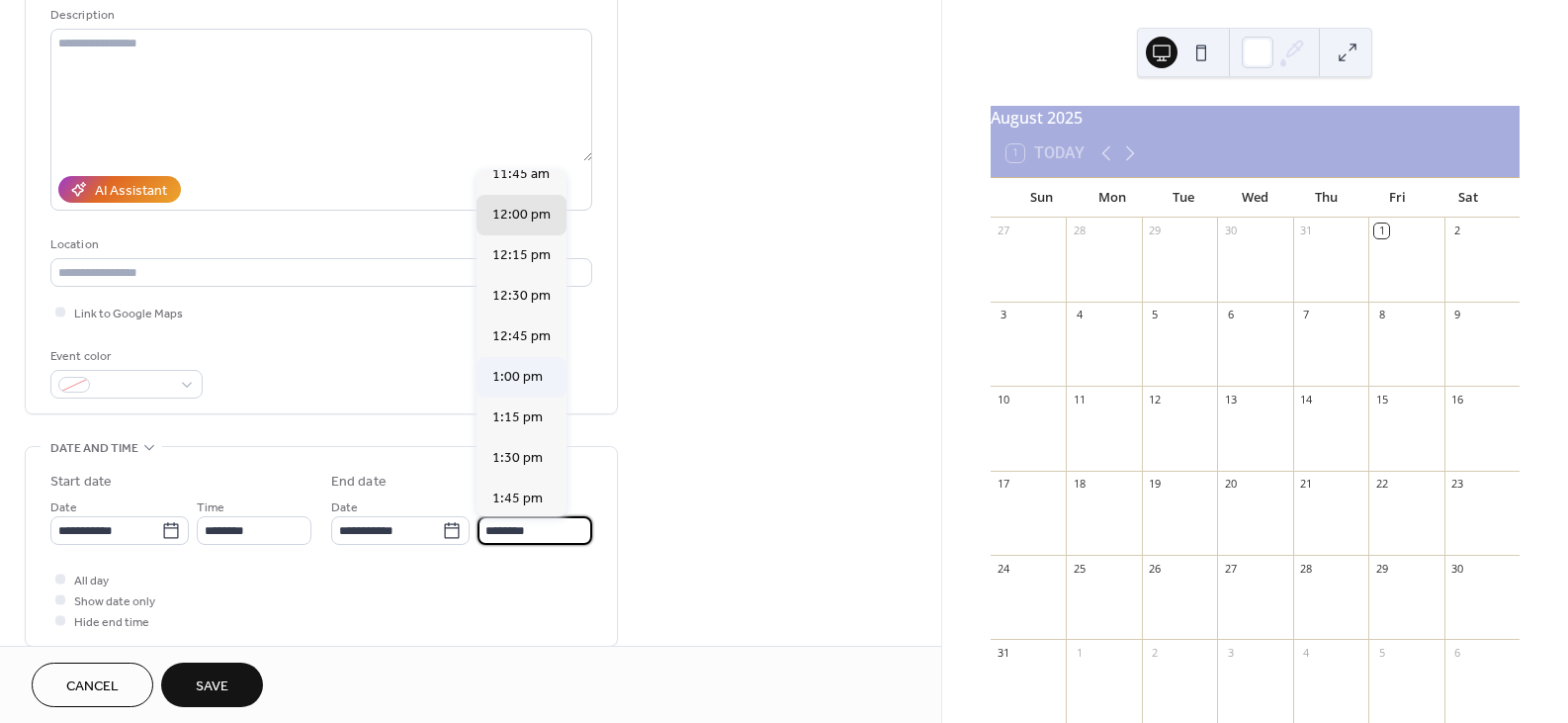 scroll, scrollTop: 99, scrollLeft: 0, axis: vertical 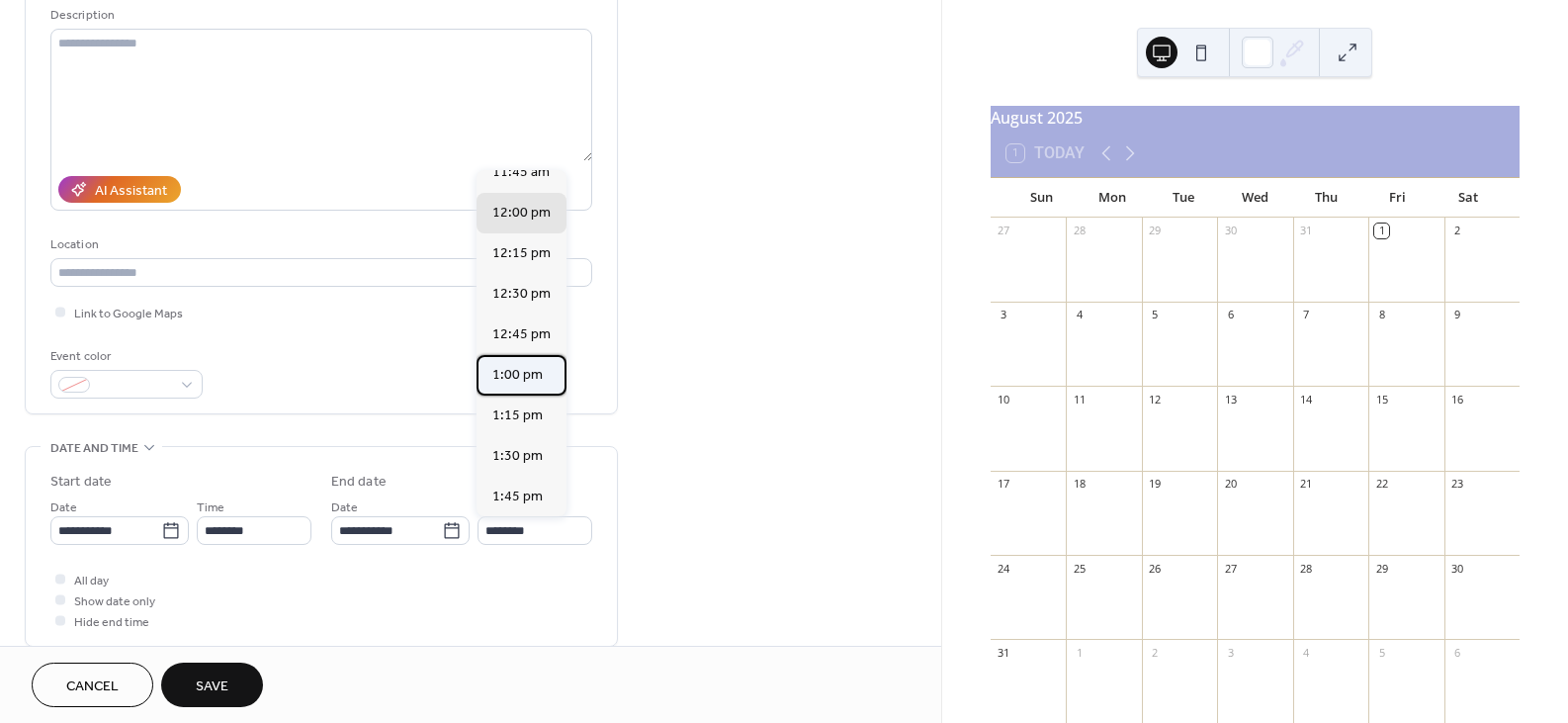 click on "1:00 pm" at bounding box center (517, 374) 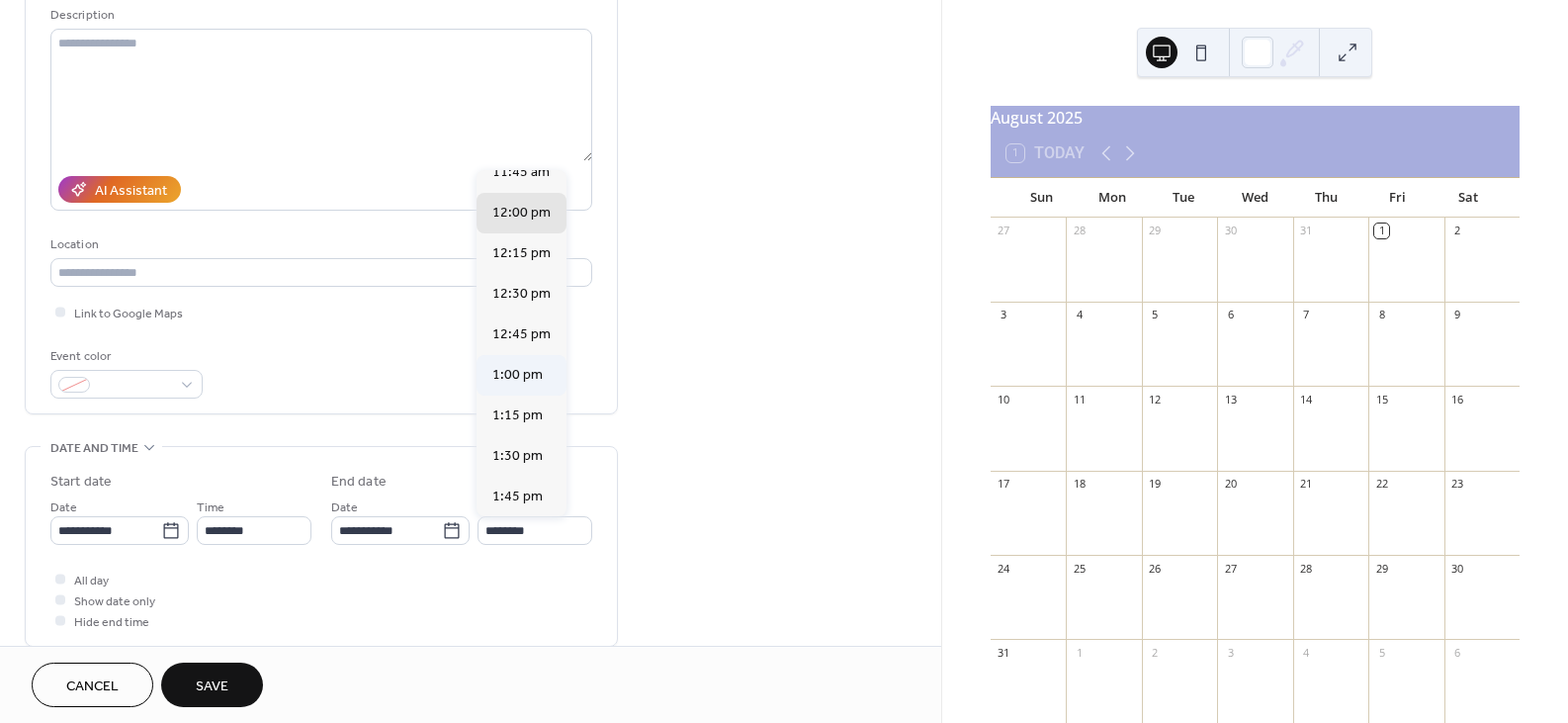 type on "*******" 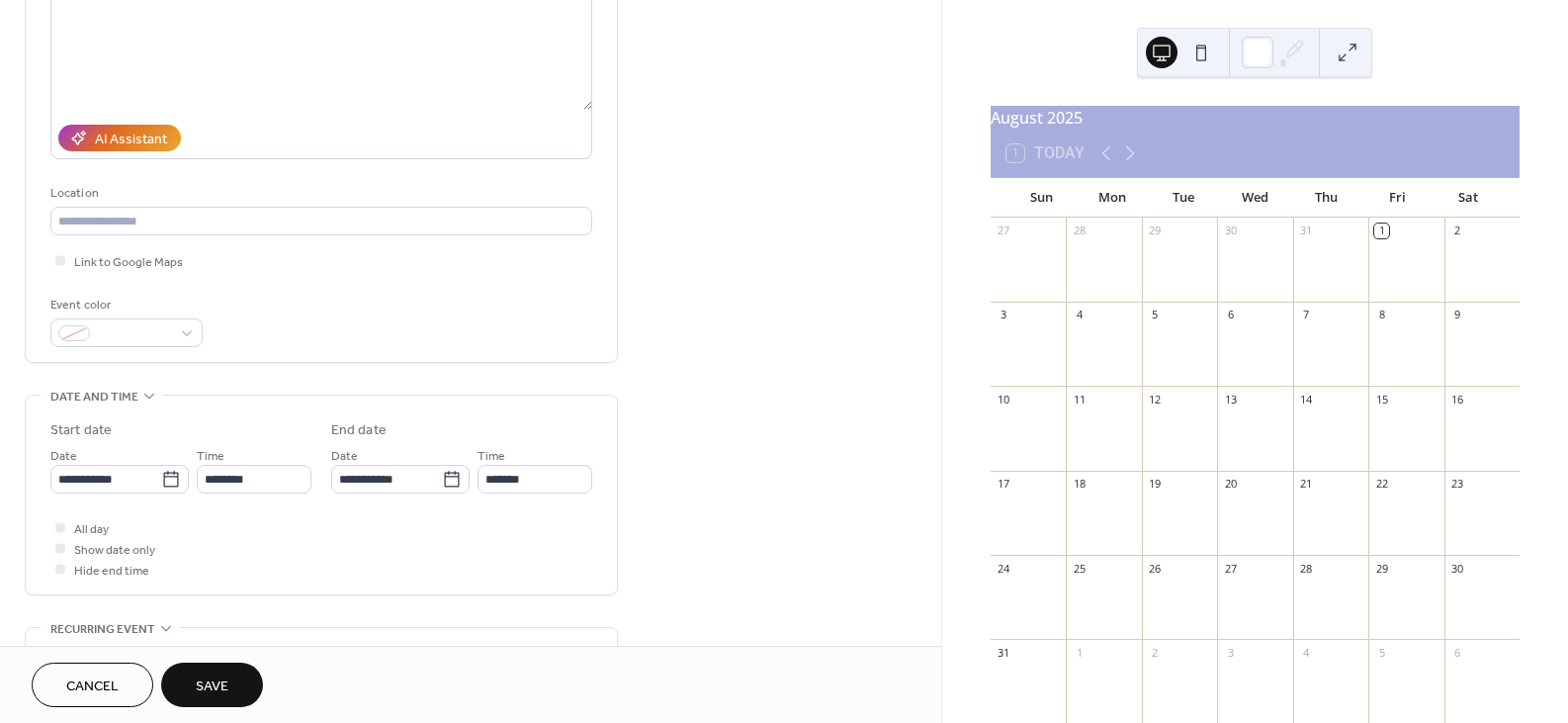 scroll, scrollTop: 198, scrollLeft: 0, axis: vertical 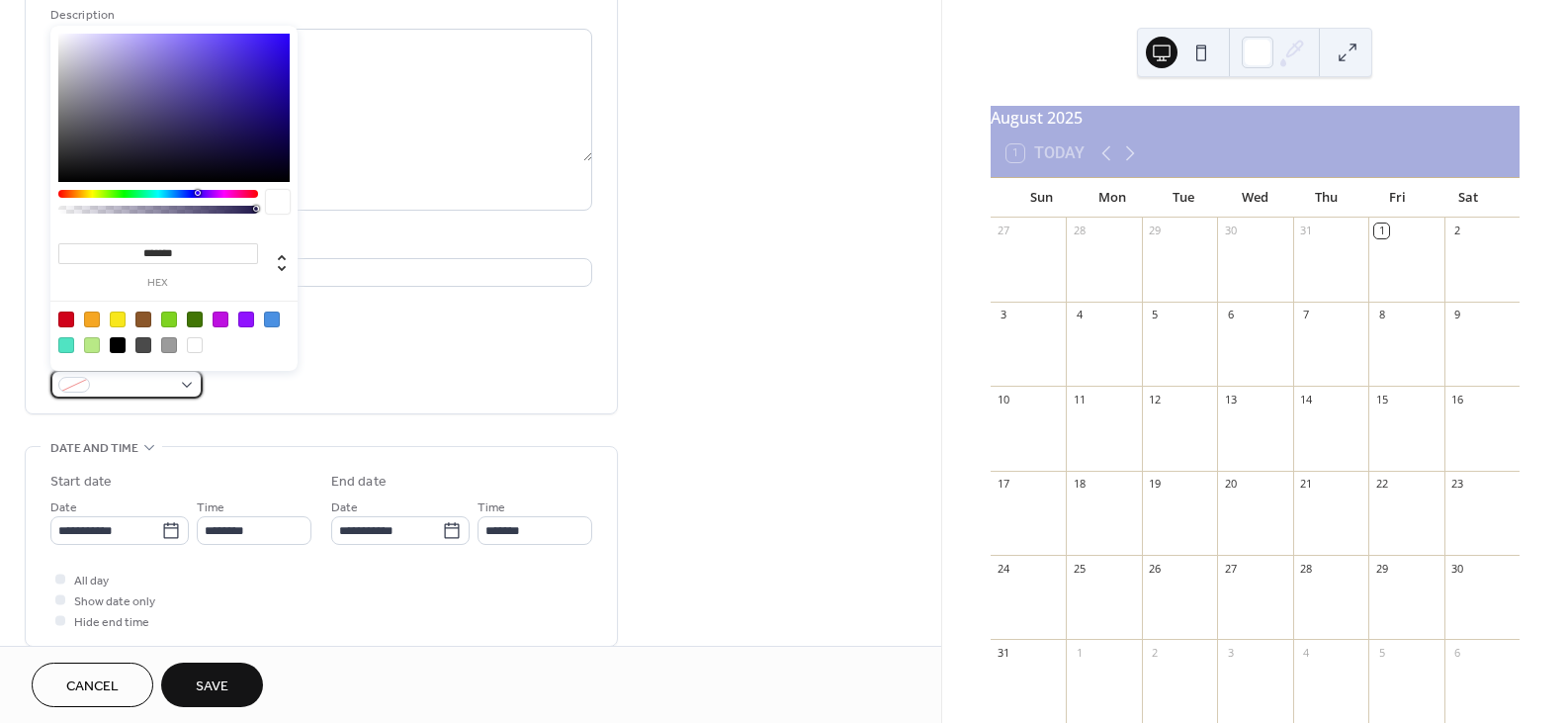 click at bounding box center [127, 384] 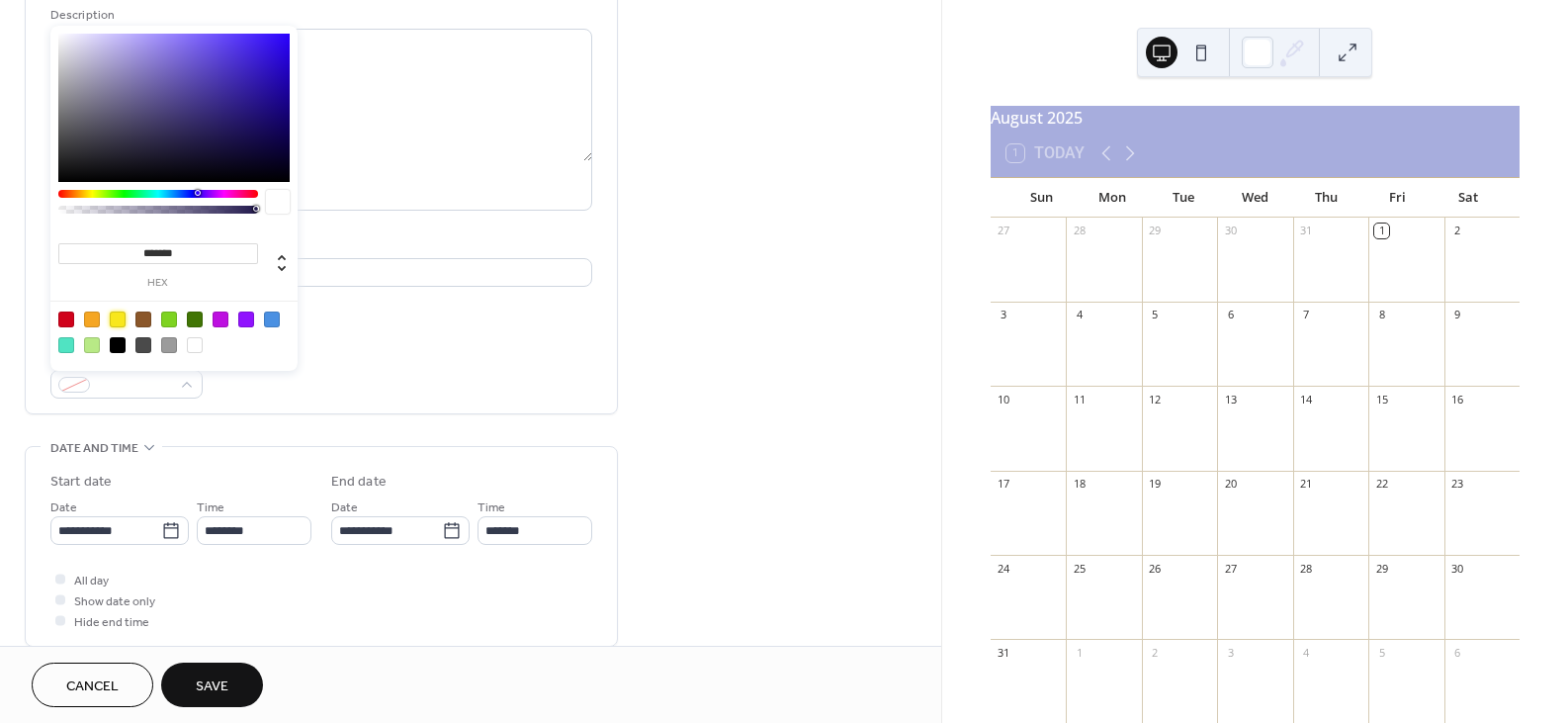click at bounding box center (118, 319) 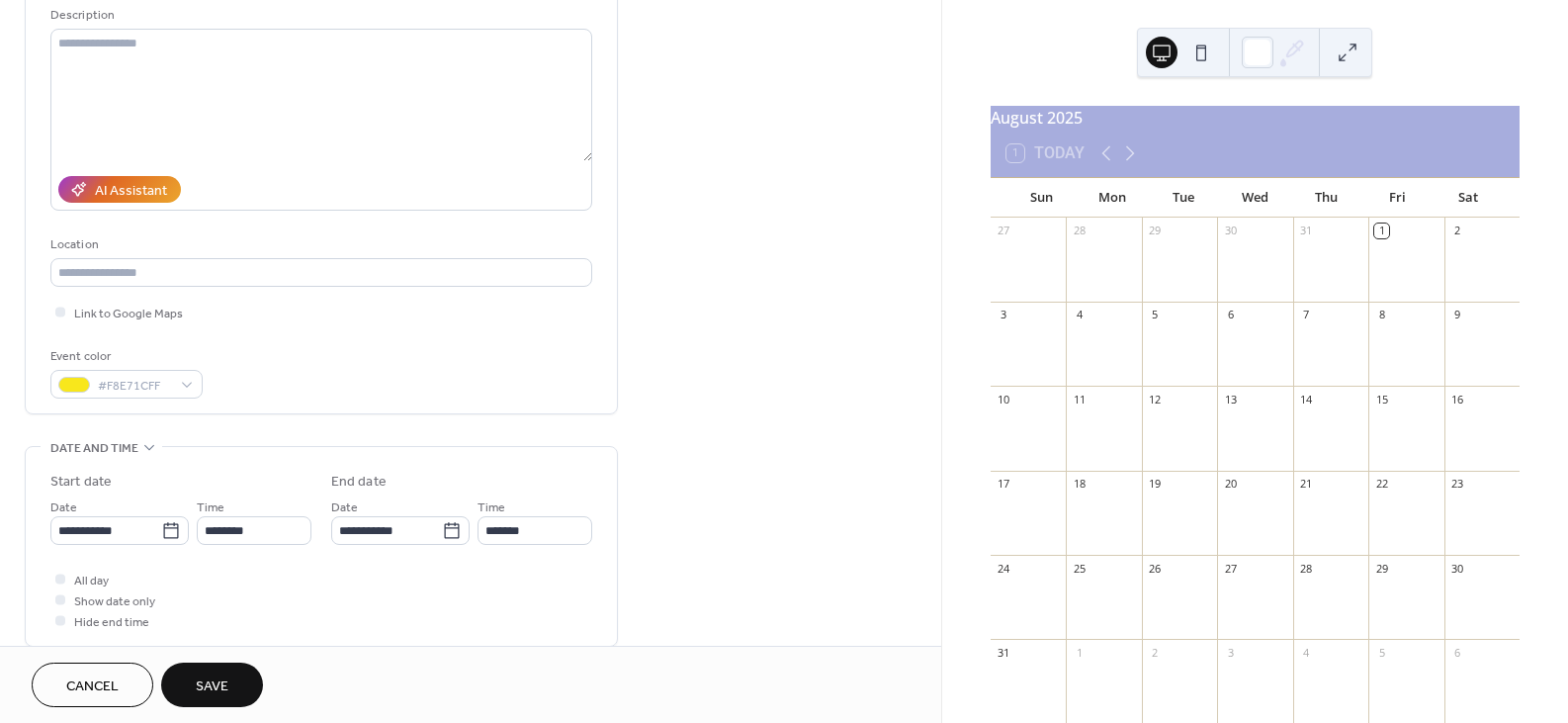 click on "Save" at bounding box center [212, 686] 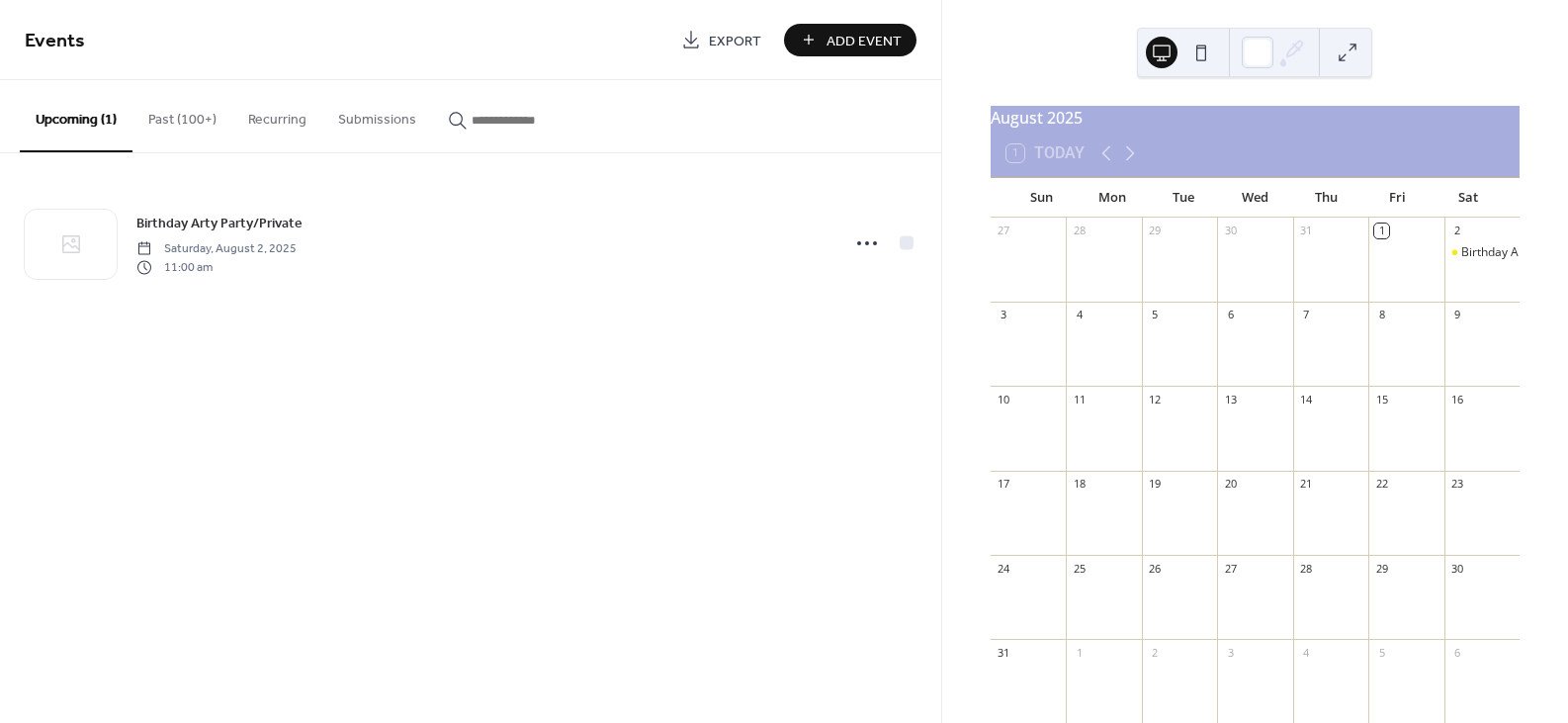 click on "Add Event" at bounding box center (864, 41) 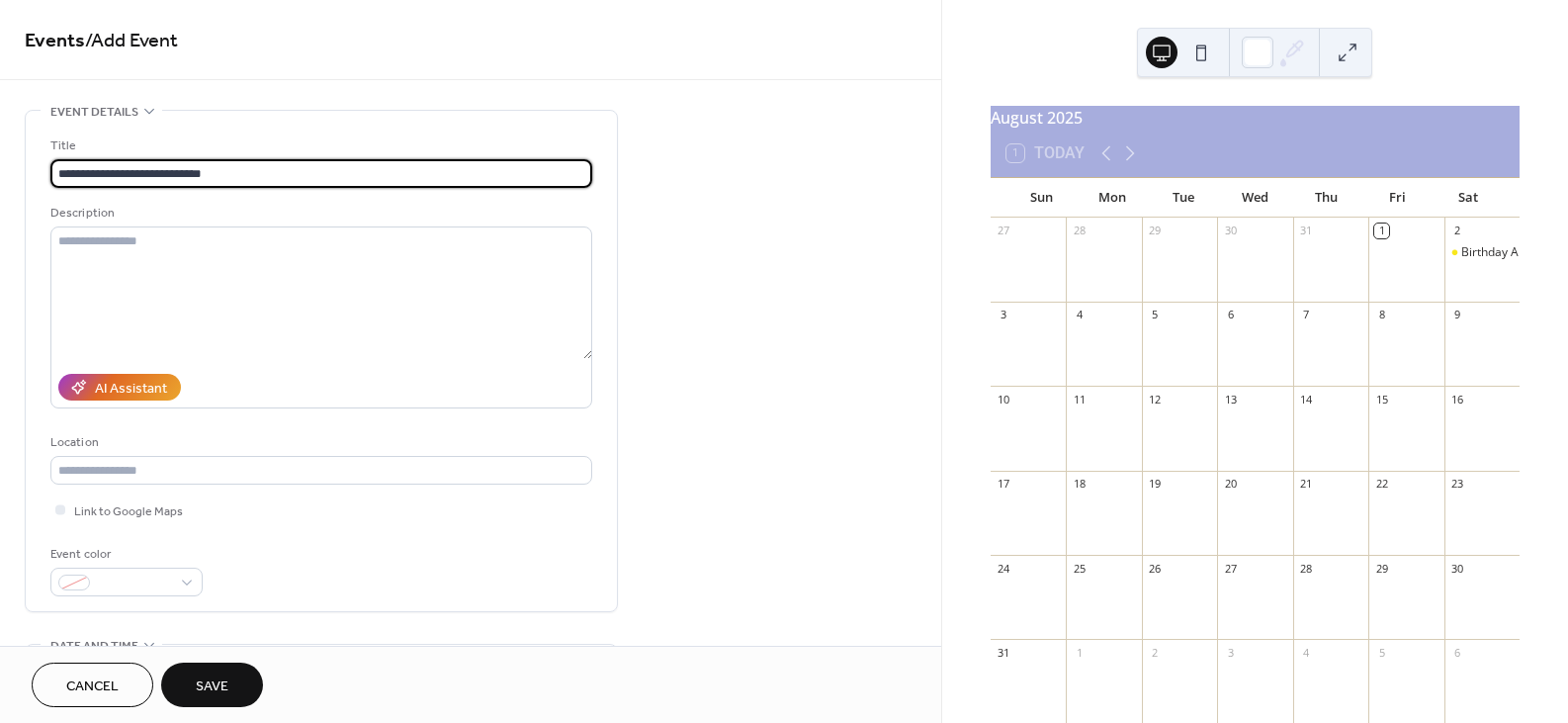 type on "**********" 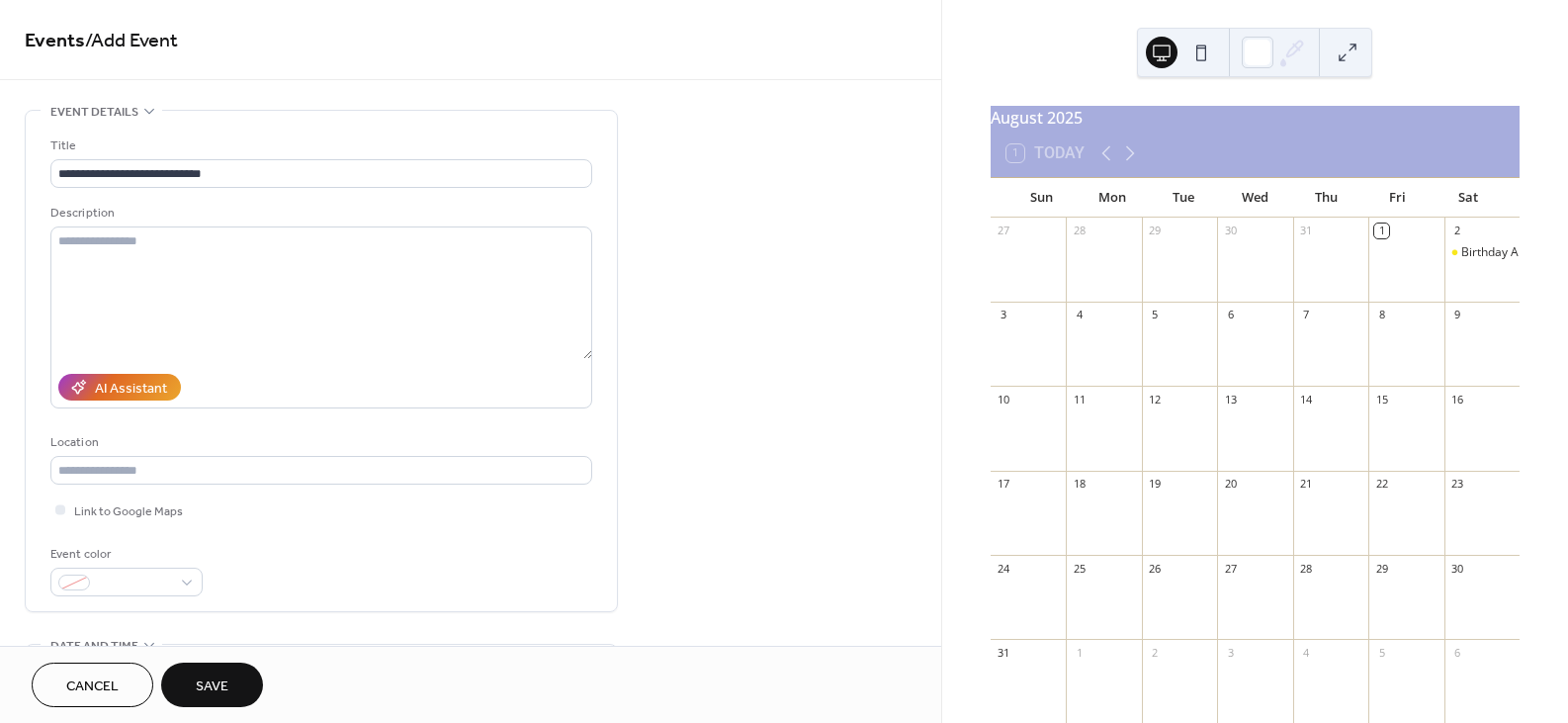 click on "Event color" at bounding box center [125, 554] 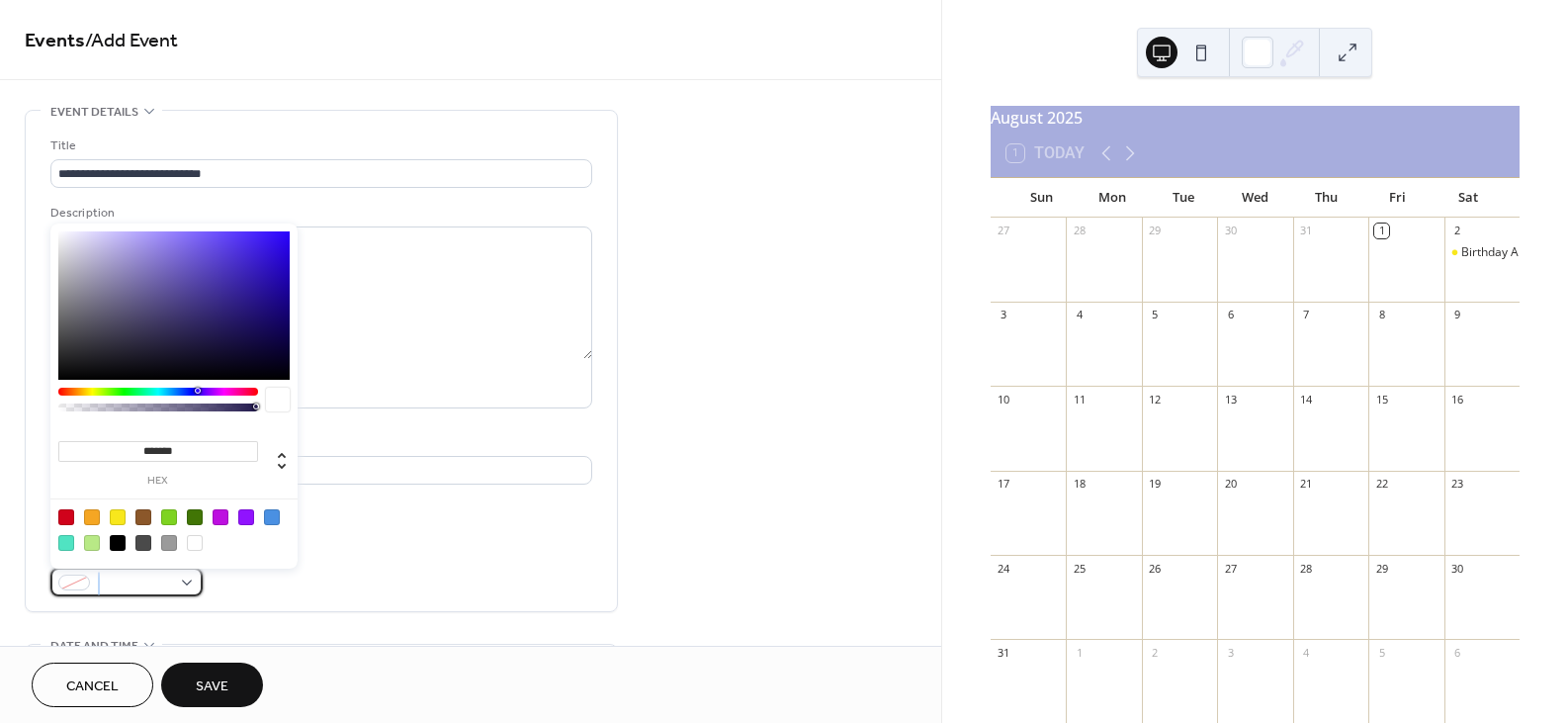 click at bounding box center (127, 582) 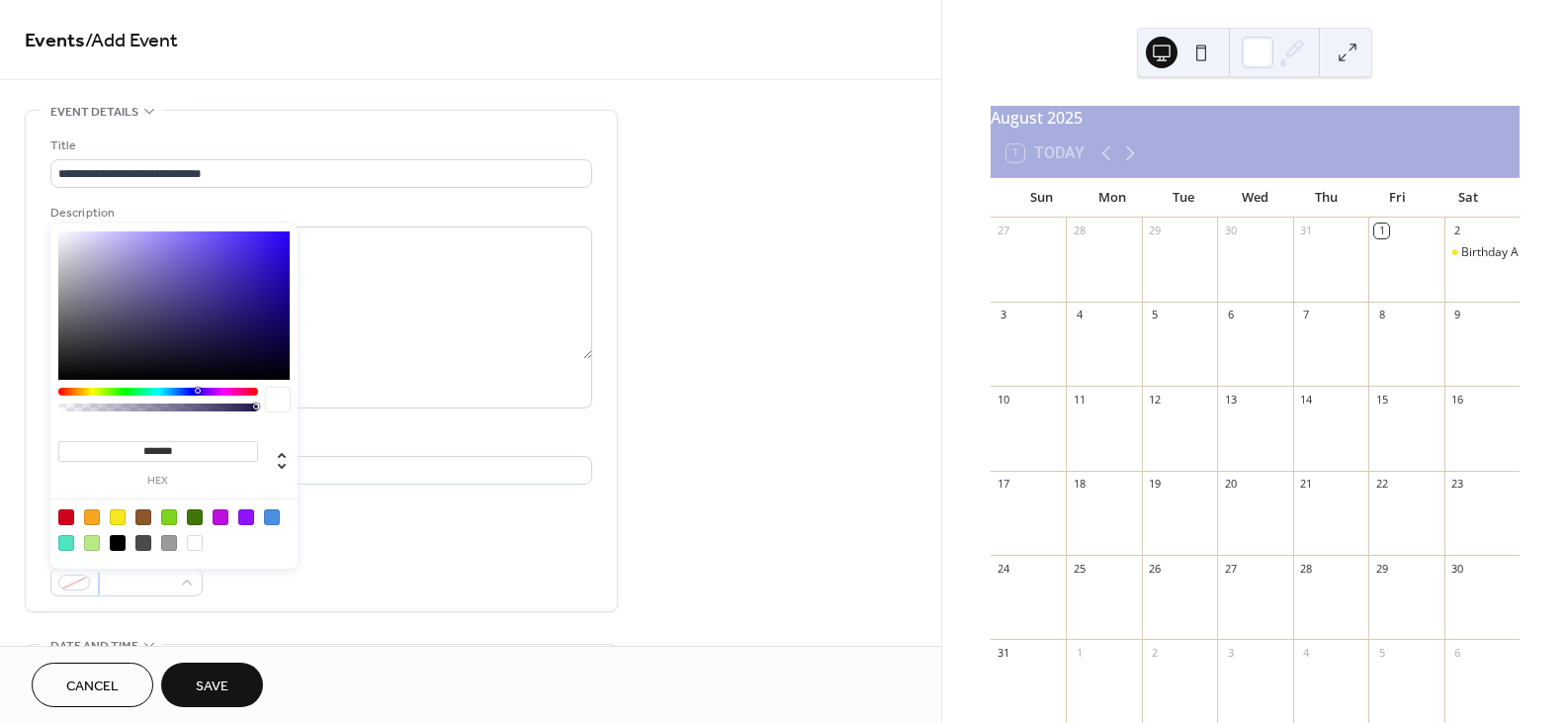 click at bounding box center (118, 517) 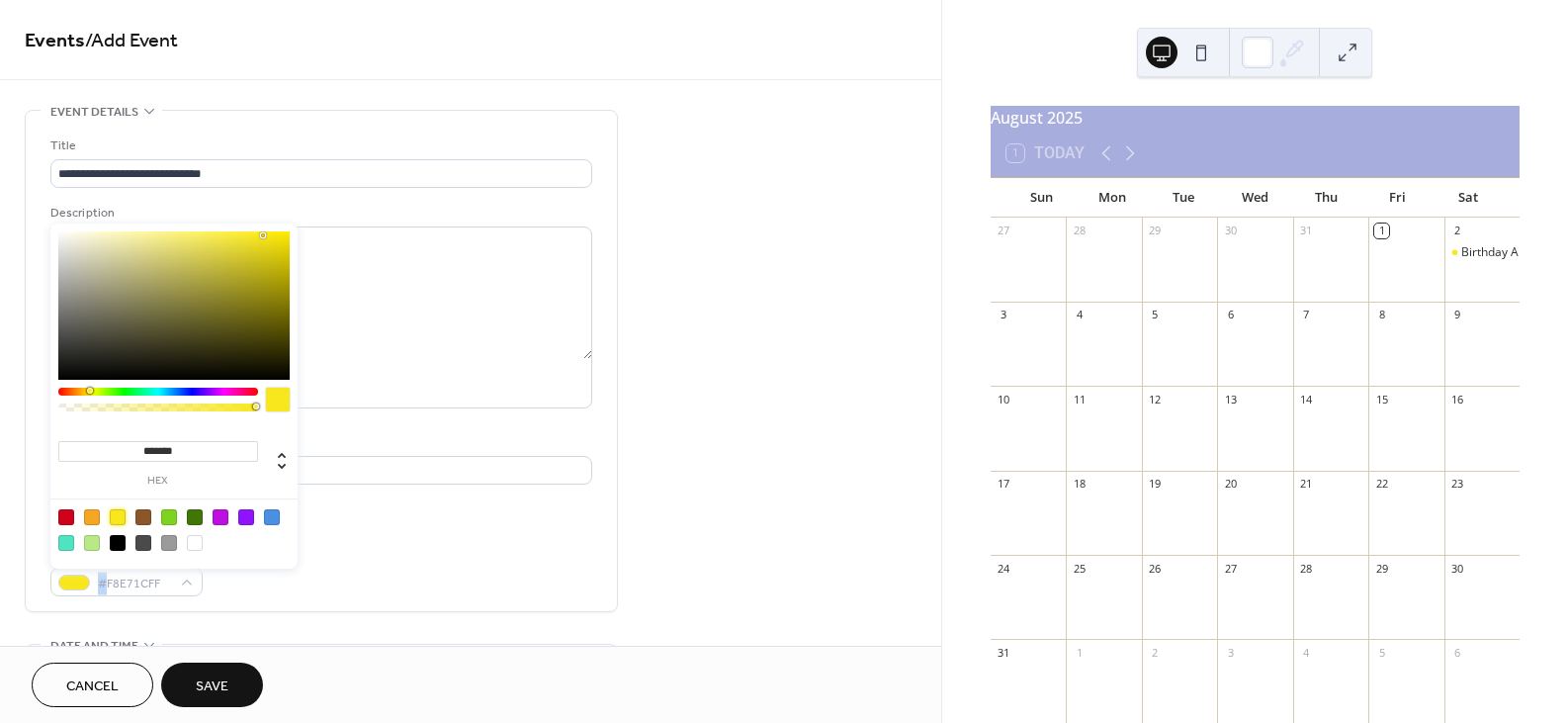 type on "*******" 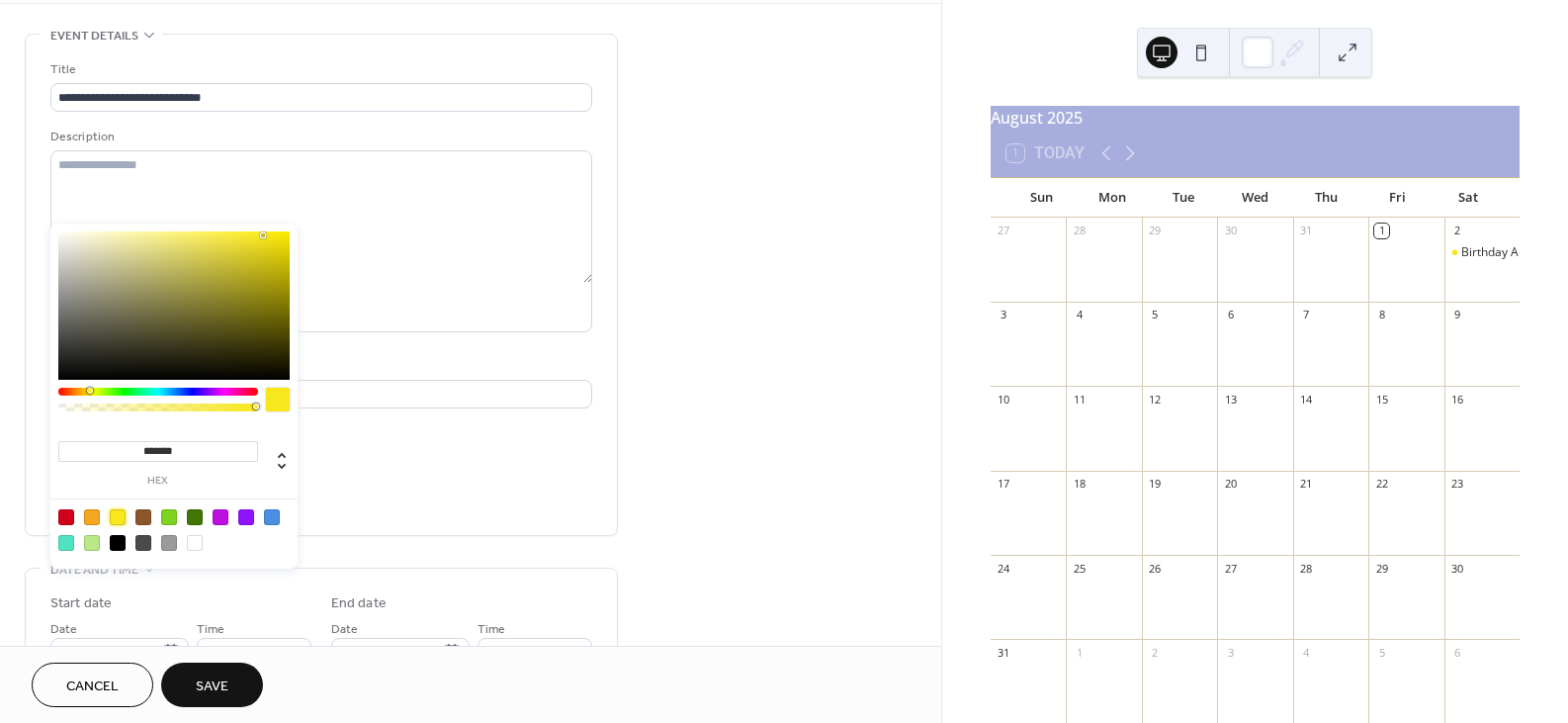 scroll, scrollTop: 191, scrollLeft: 0, axis: vertical 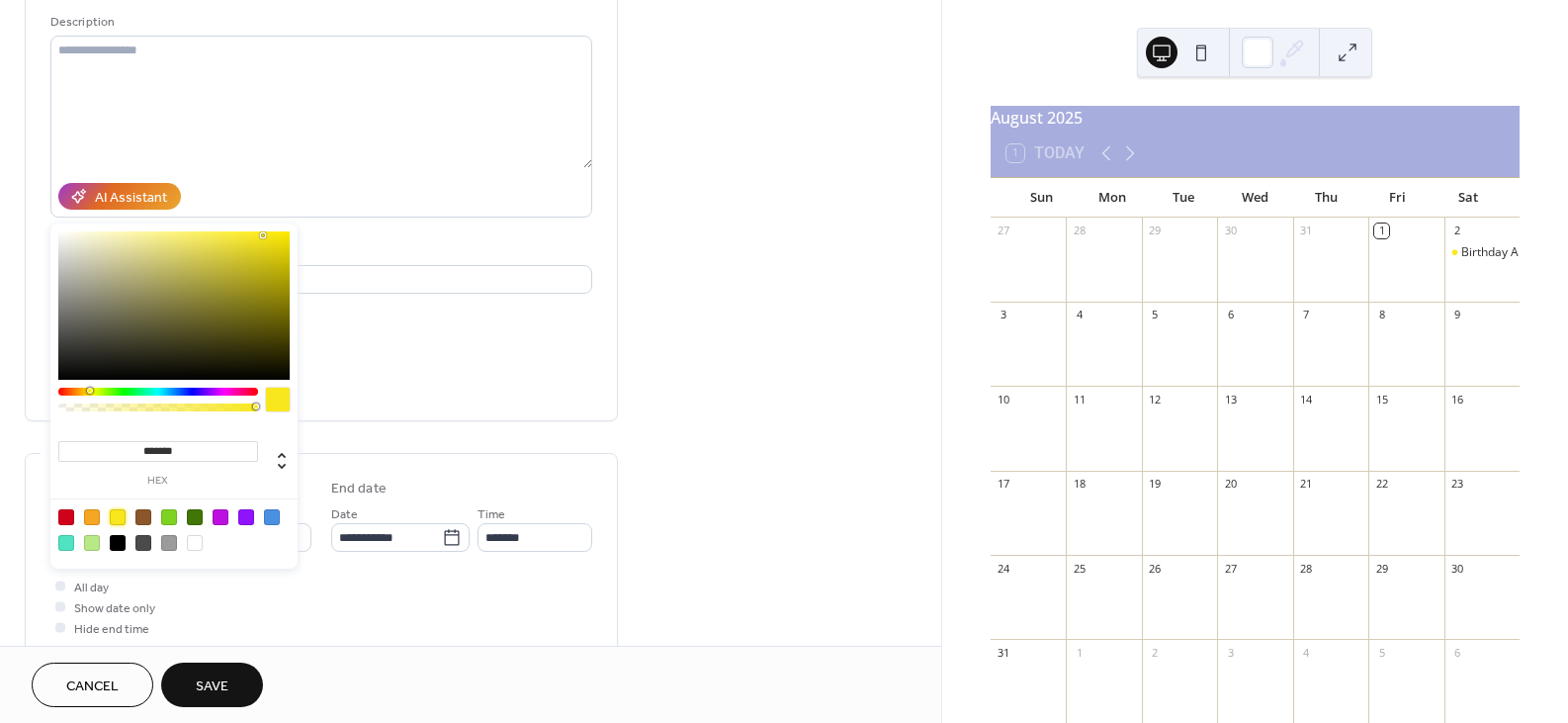 click on "All day Show date only Hide end time" at bounding box center (321, 606) 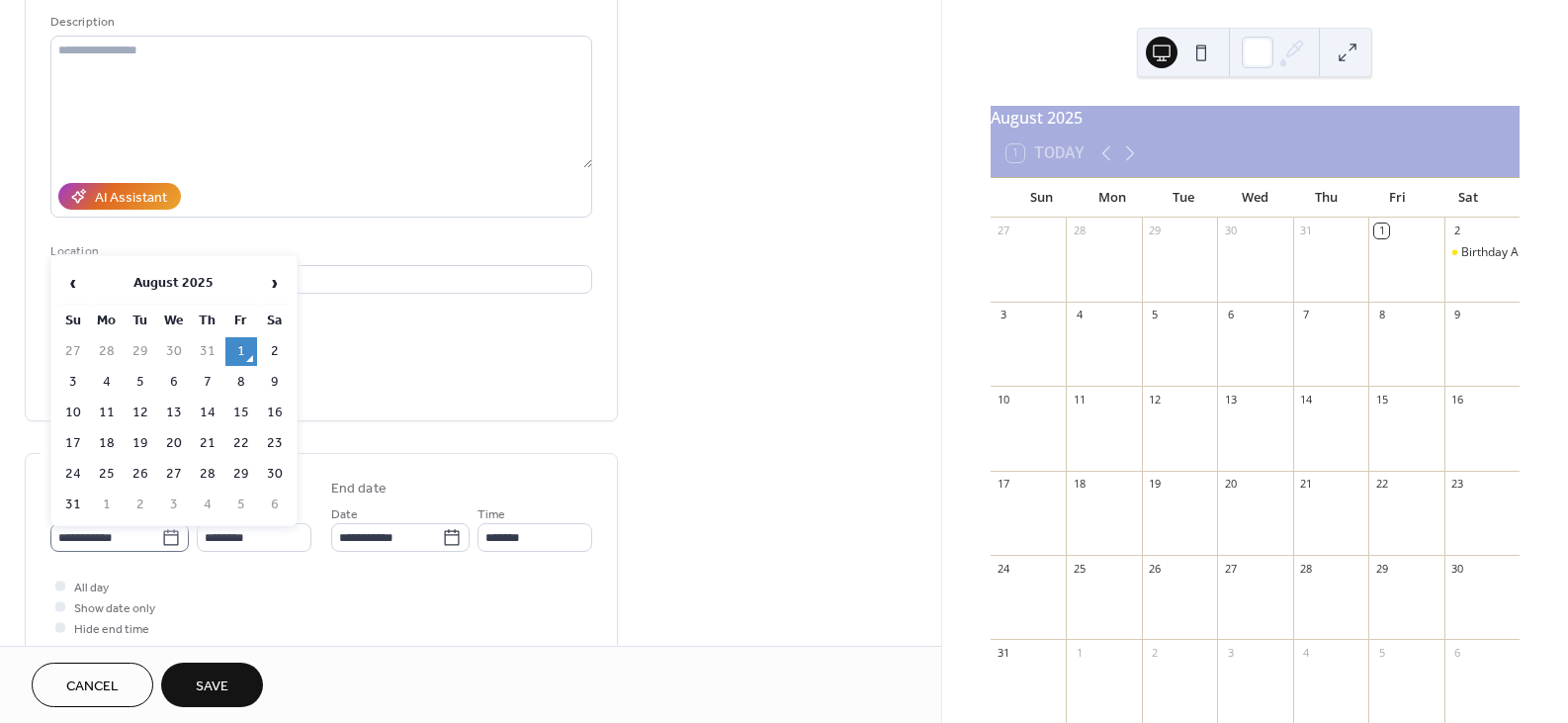 click 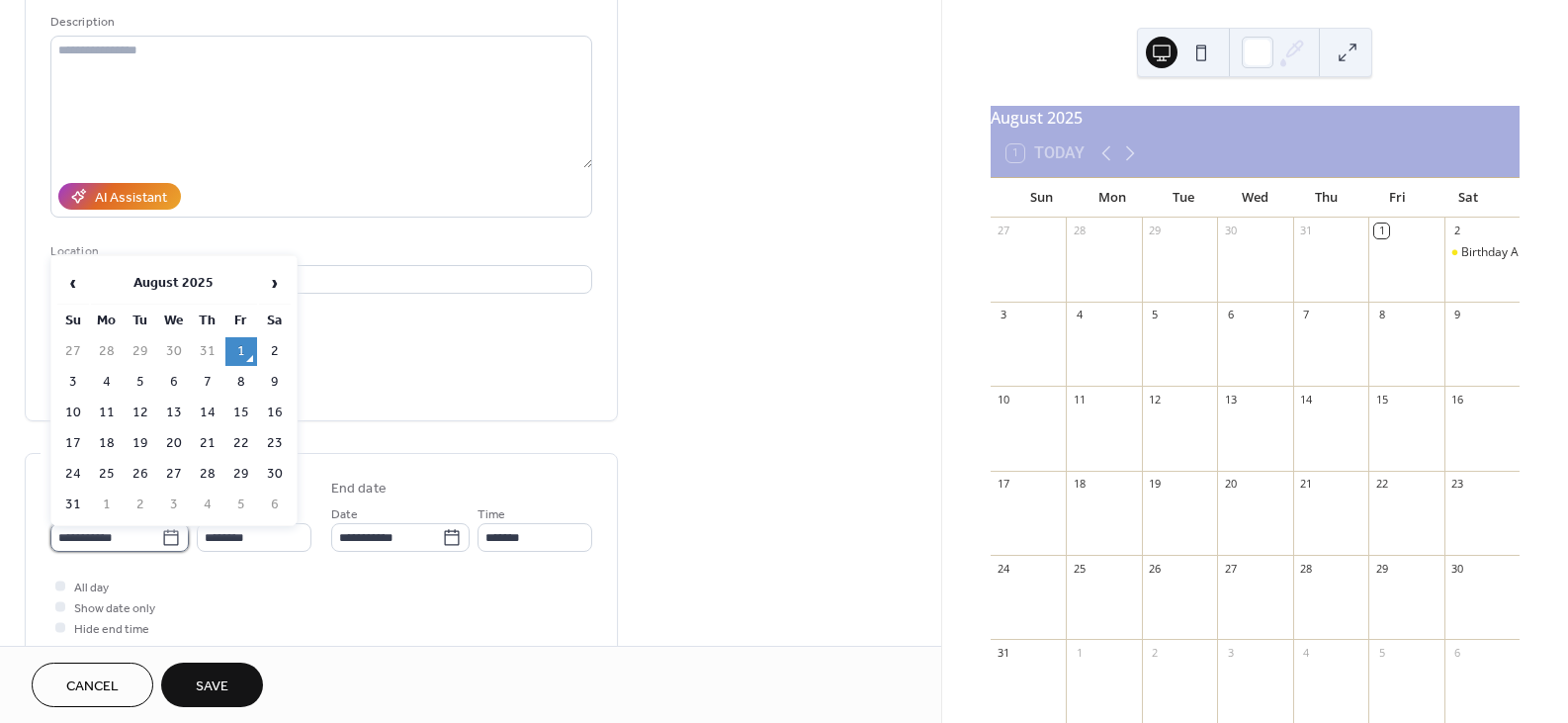 click on "**********" at bounding box center (106, 537) 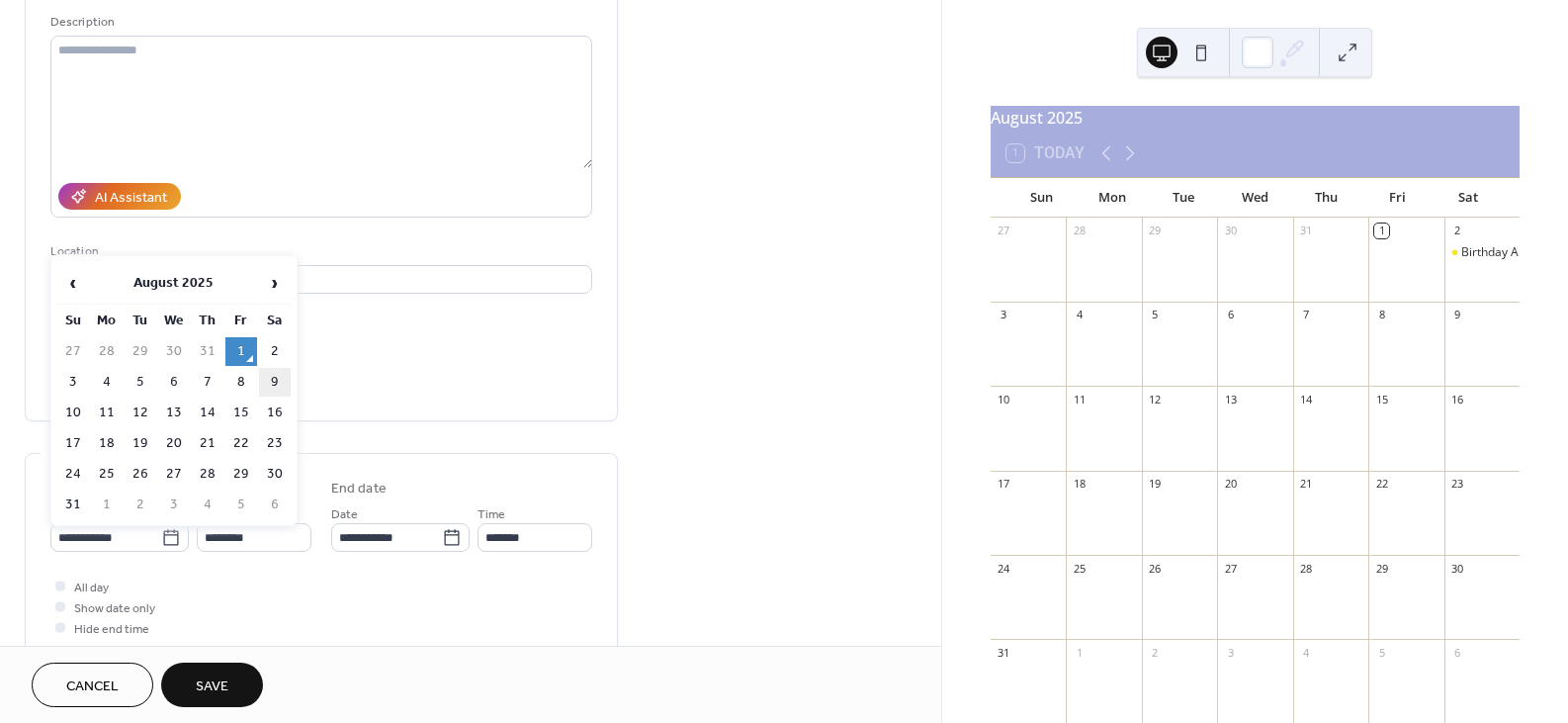 click on "9" at bounding box center (275, 382) 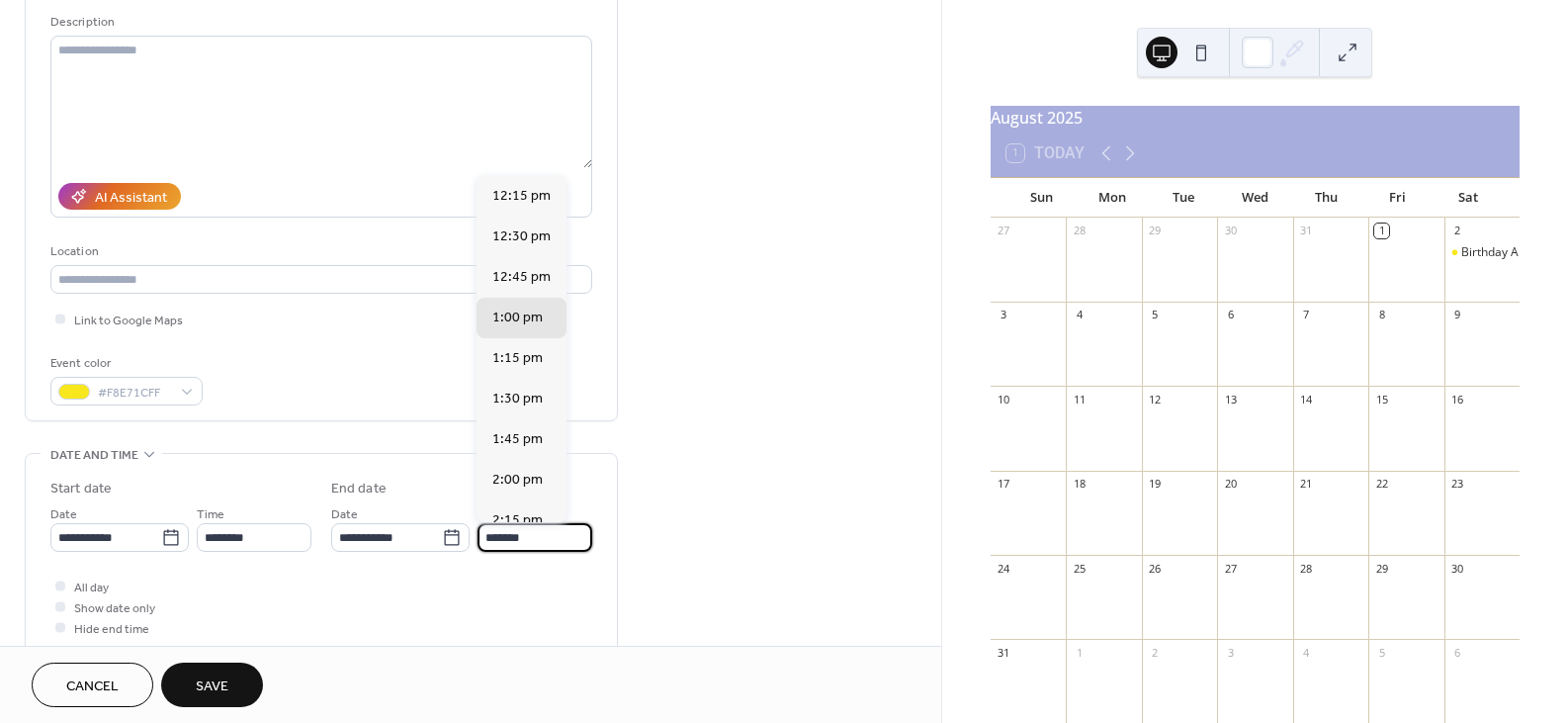 click on "*******" at bounding box center (535, 537) 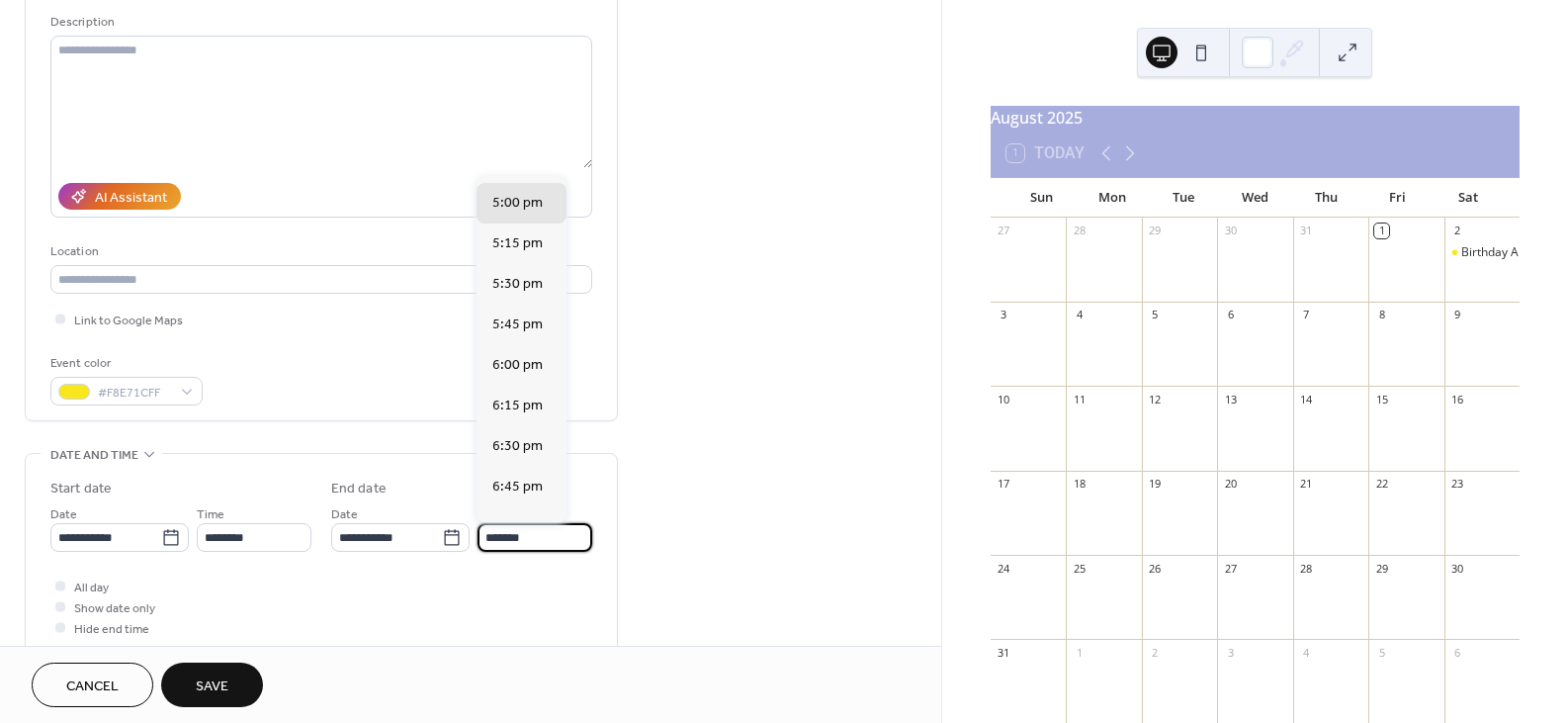 type on "*******" 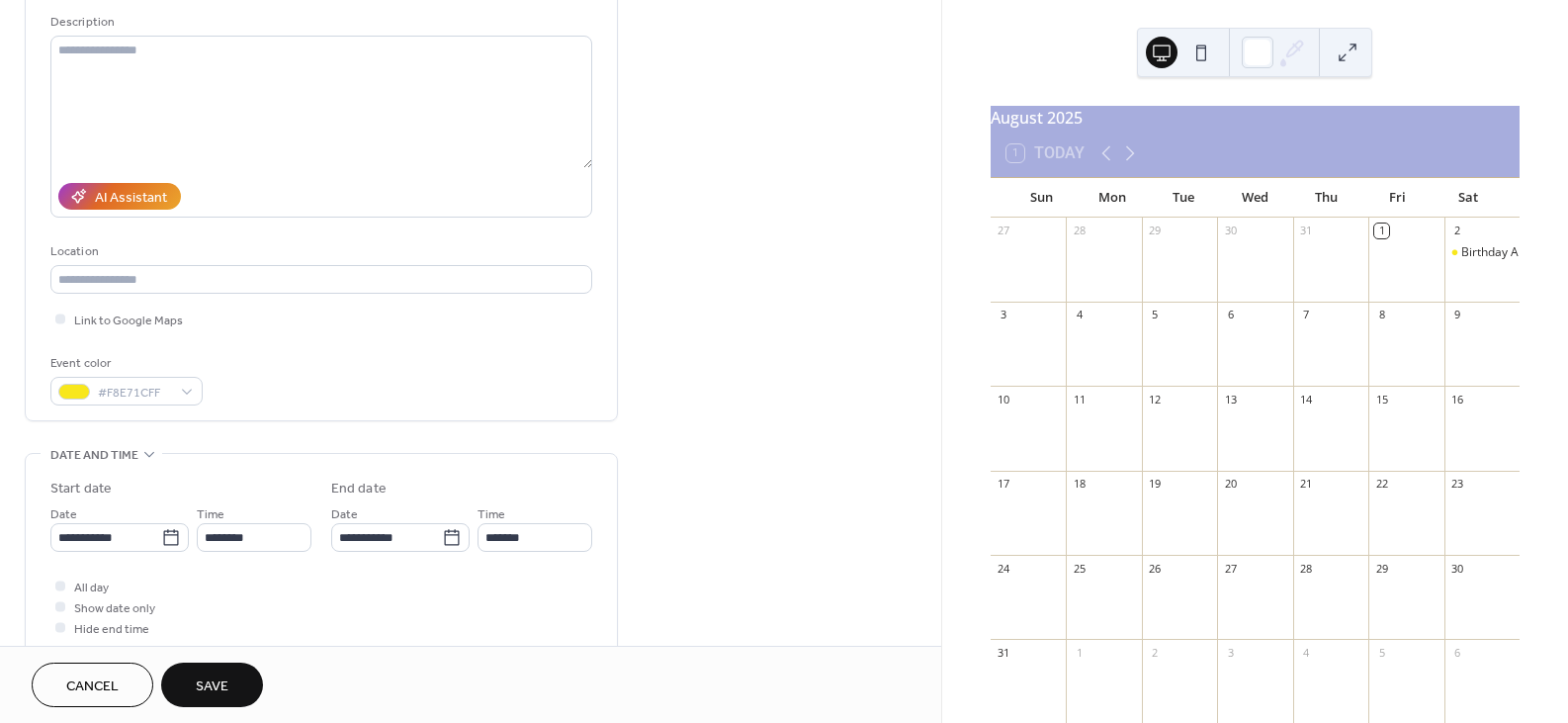click on "Save" at bounding box center (212, 686) 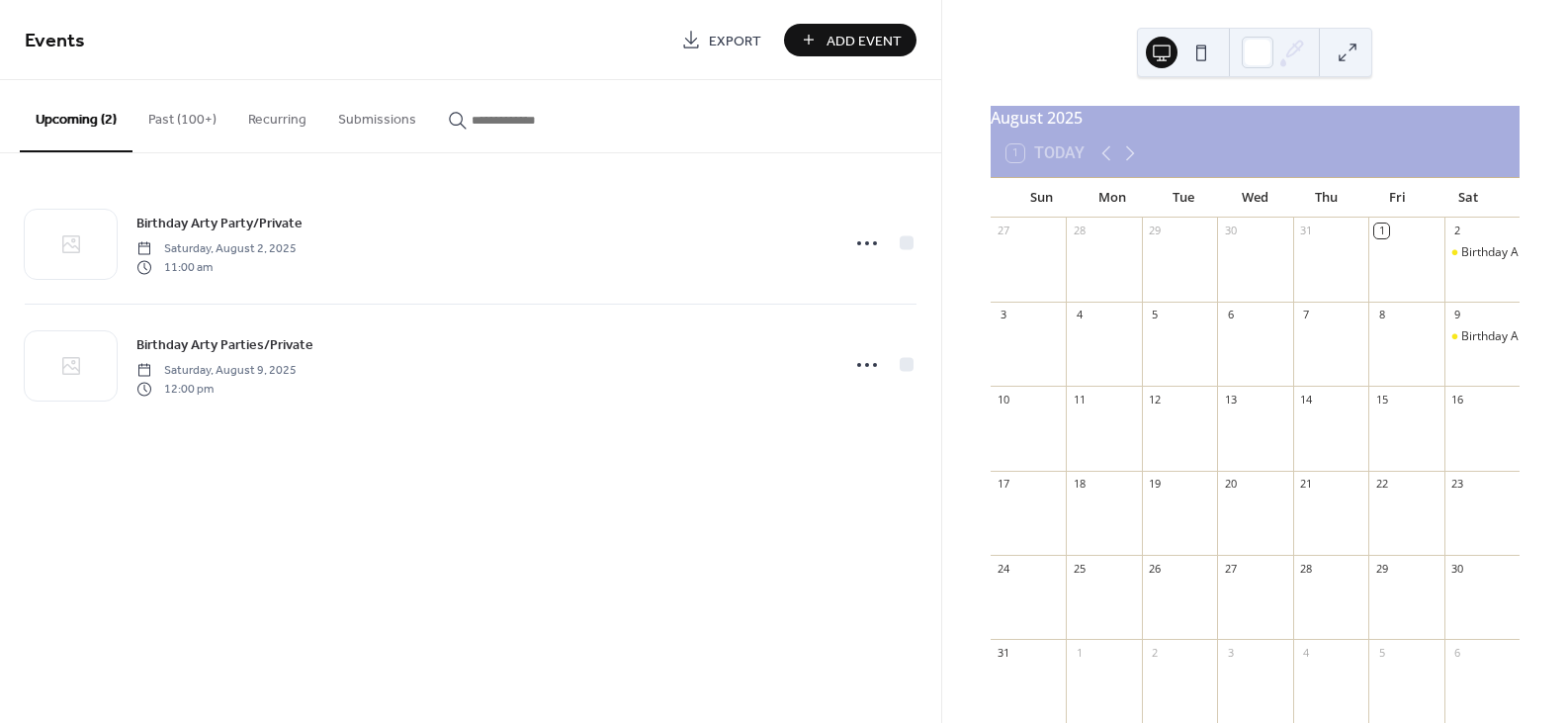 click on "Add Event" at bounding box center (864, 41) 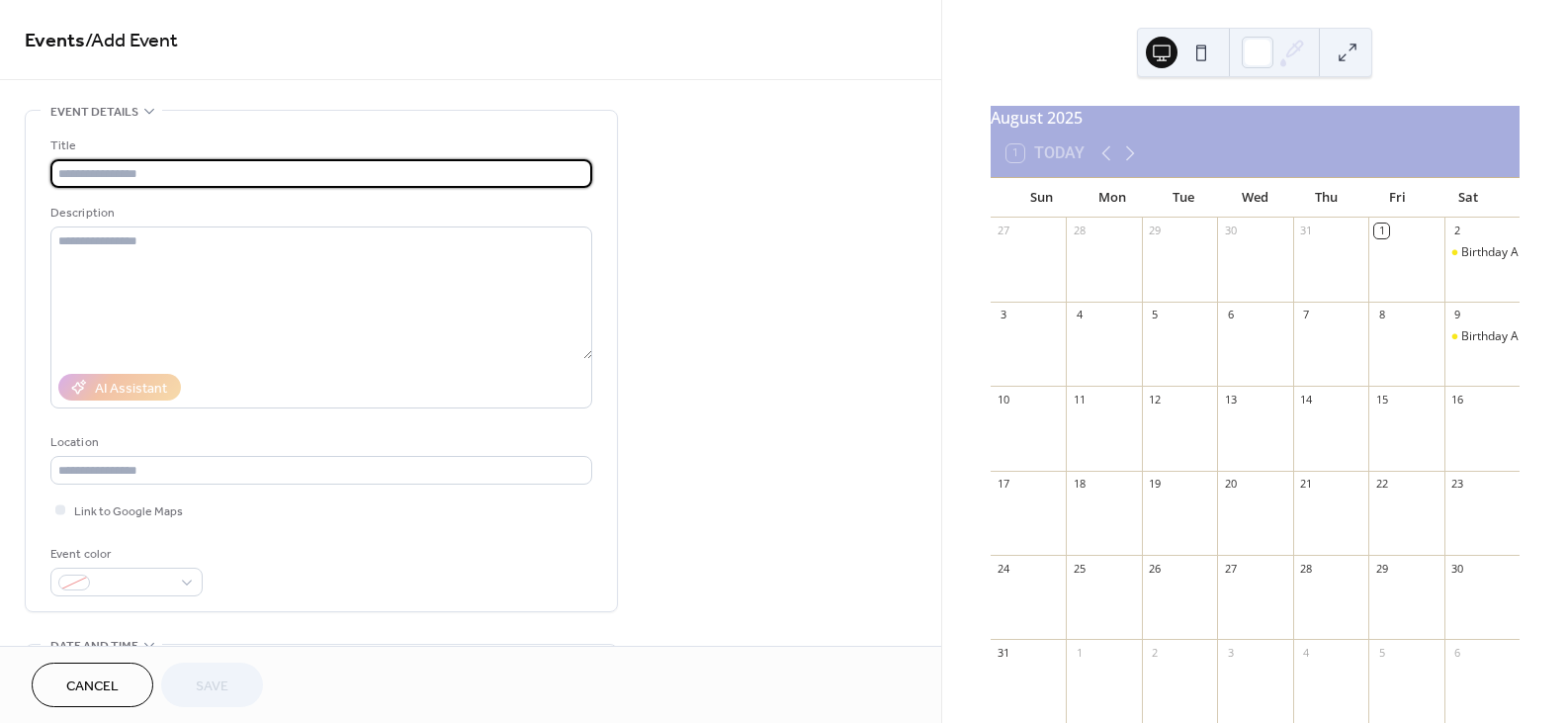 click at bounding box center [321, 173] 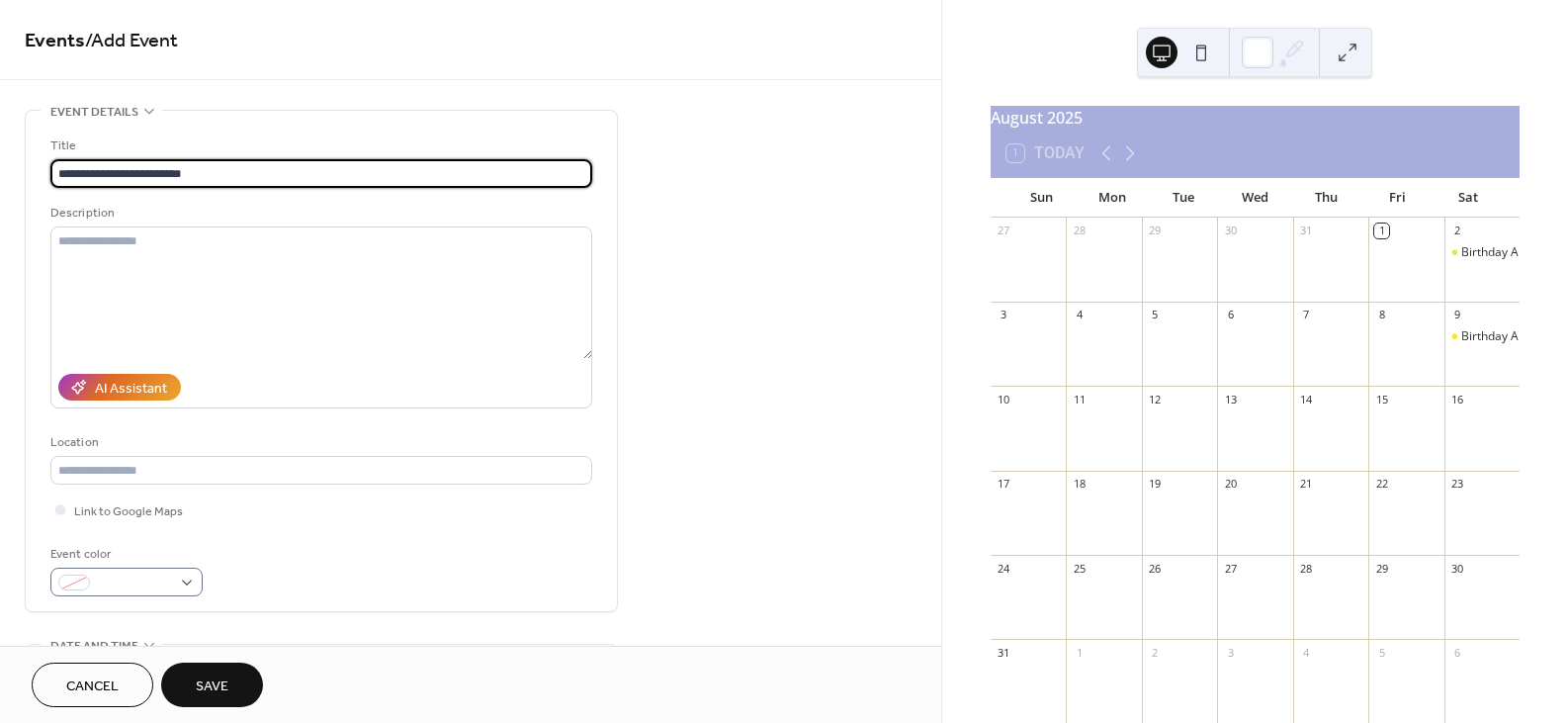 type on "**********" 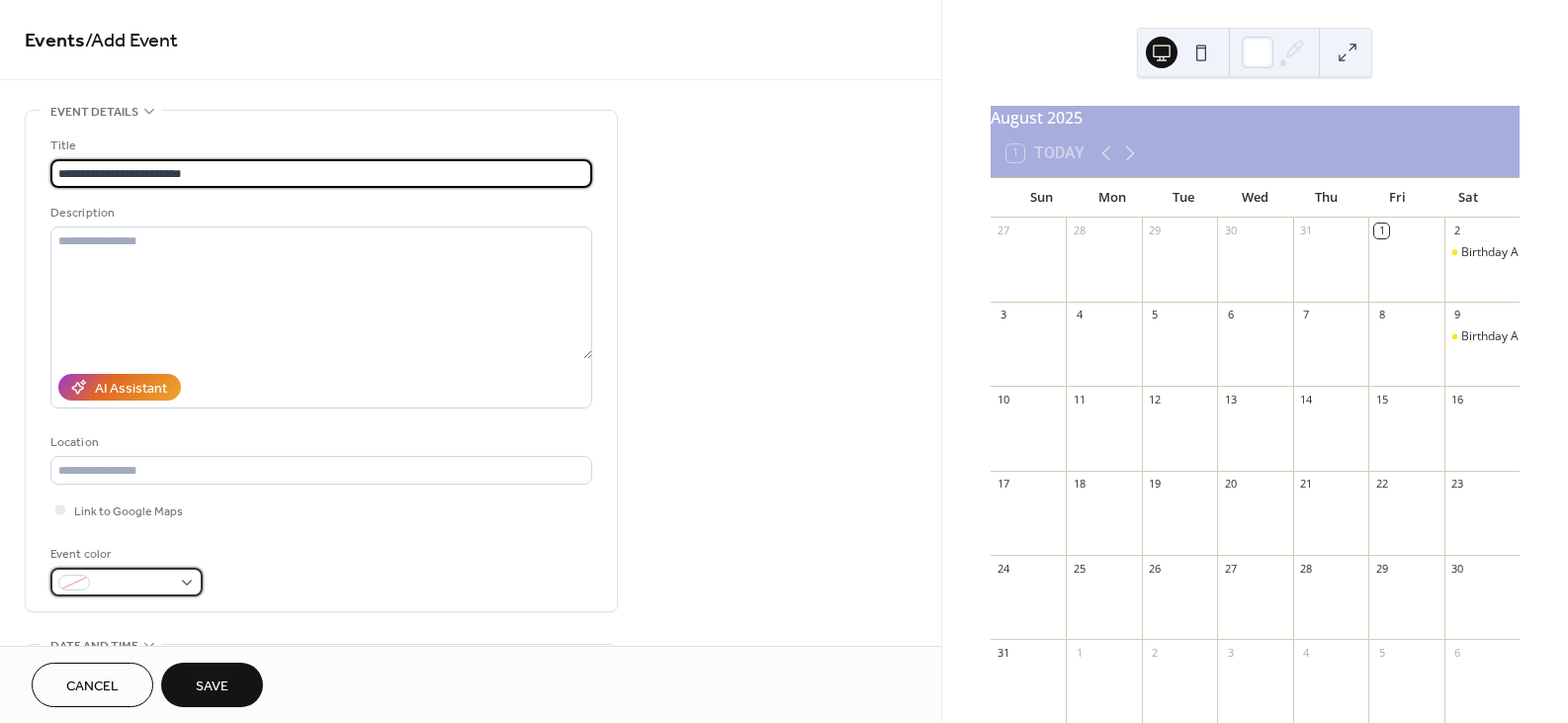 click at bounding box center (127, 582) 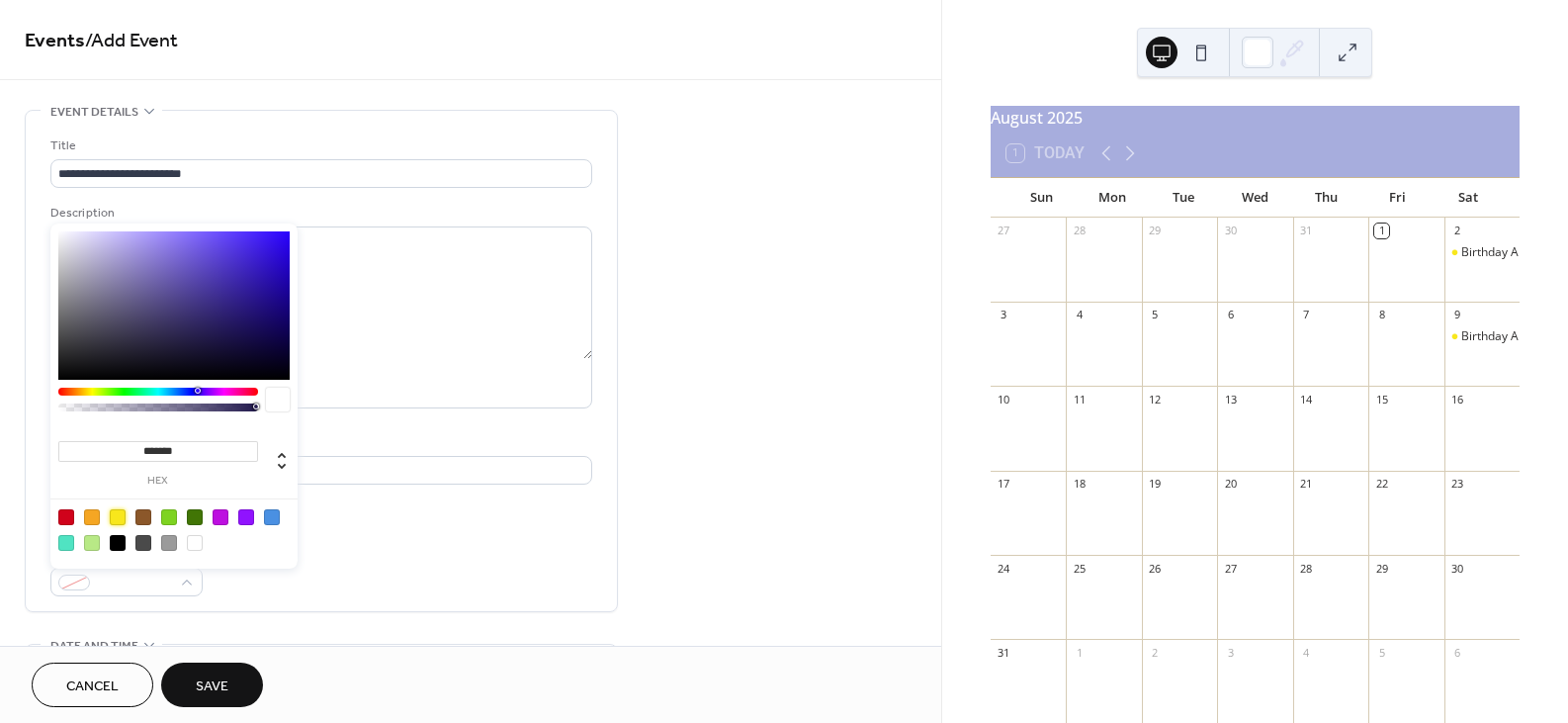 click at bounding box center [118, 517] 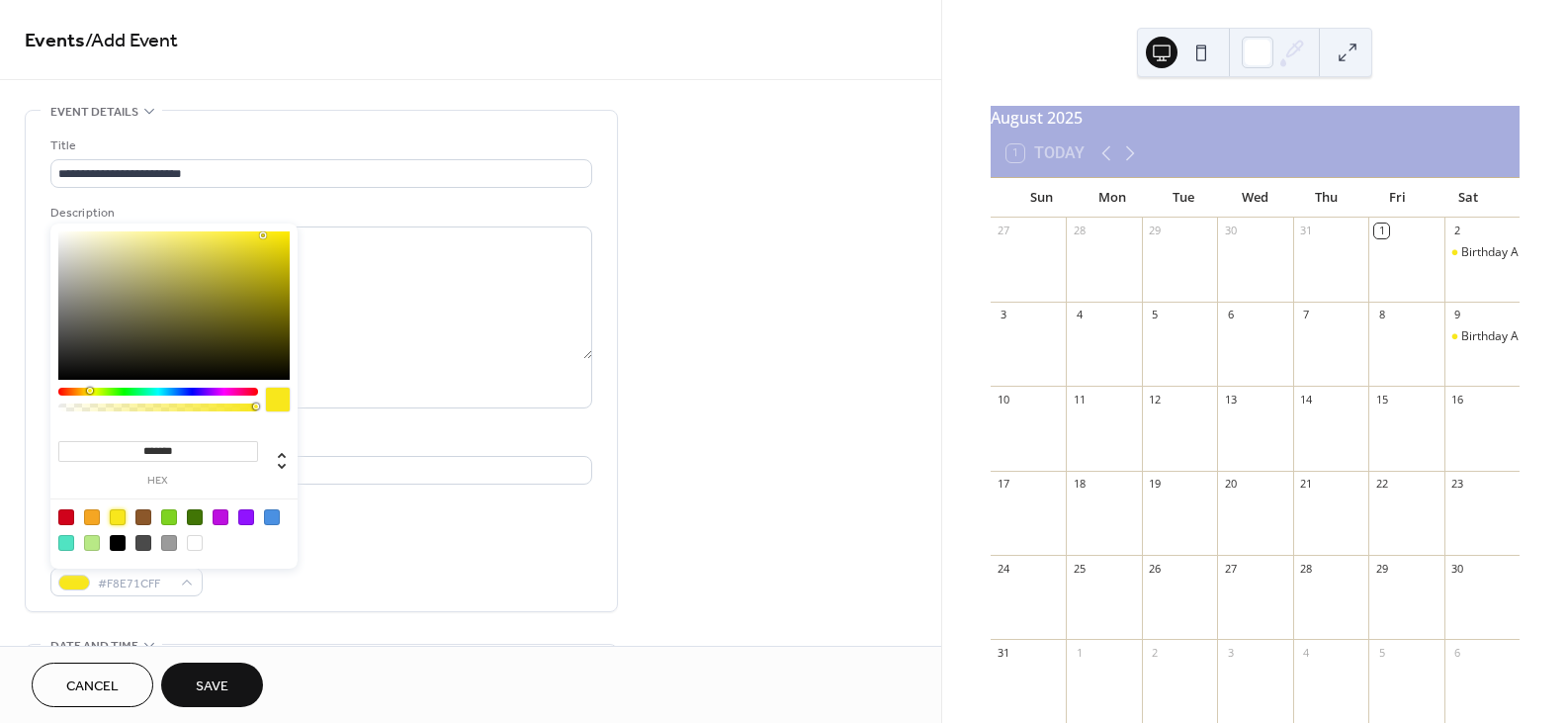 click on "Event color #F8E71CFF" at bounding box center [321, 570] 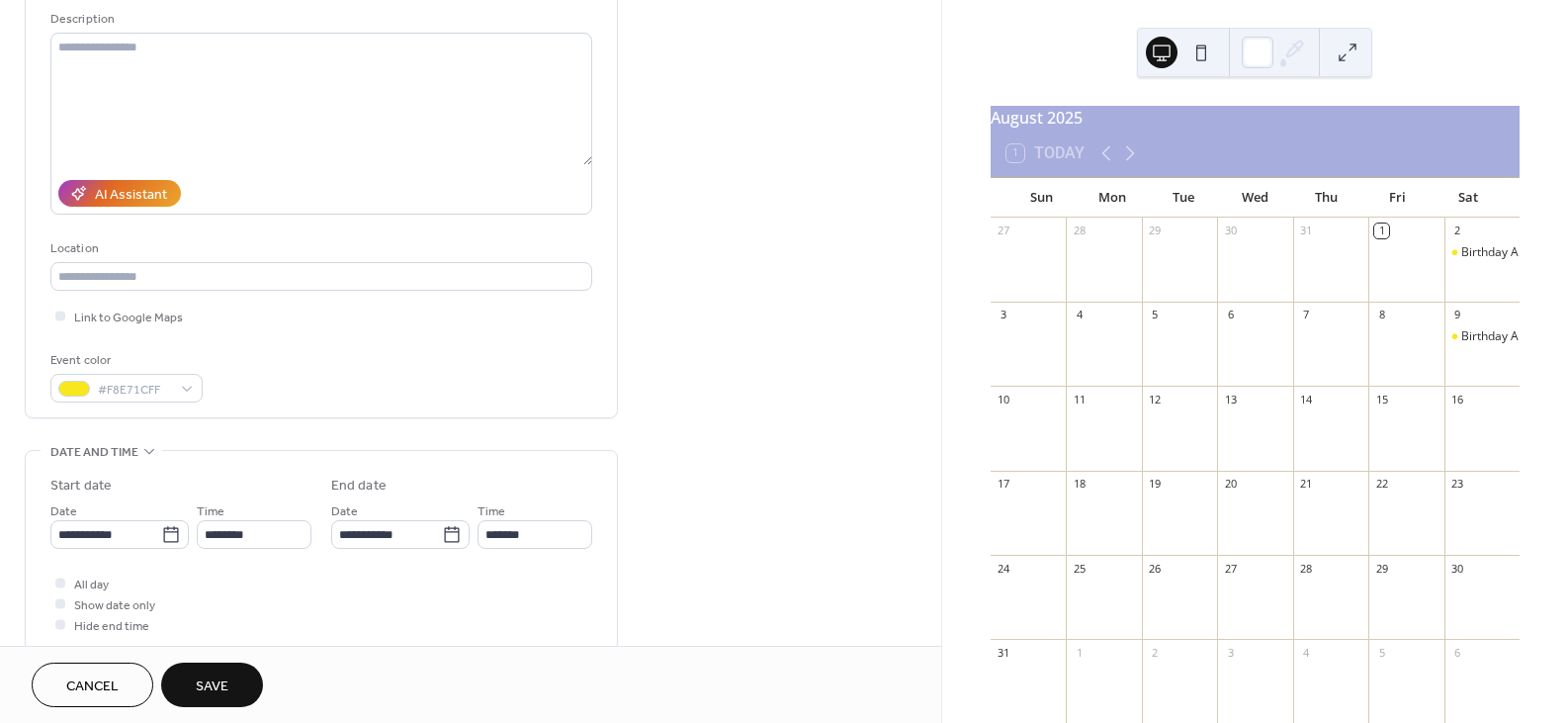 scroll, scrollTop: 198, scrollLeft: 0, axis: vertical 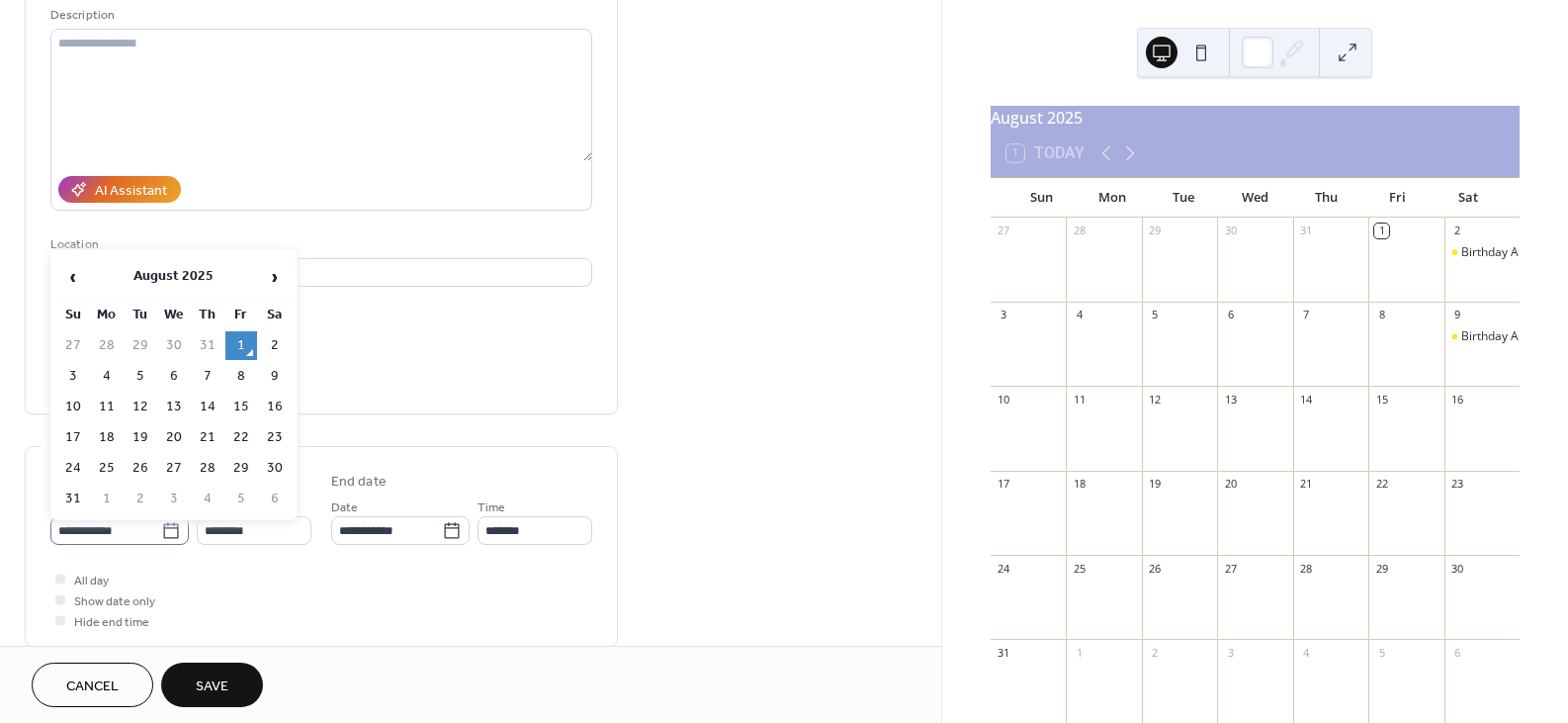 click 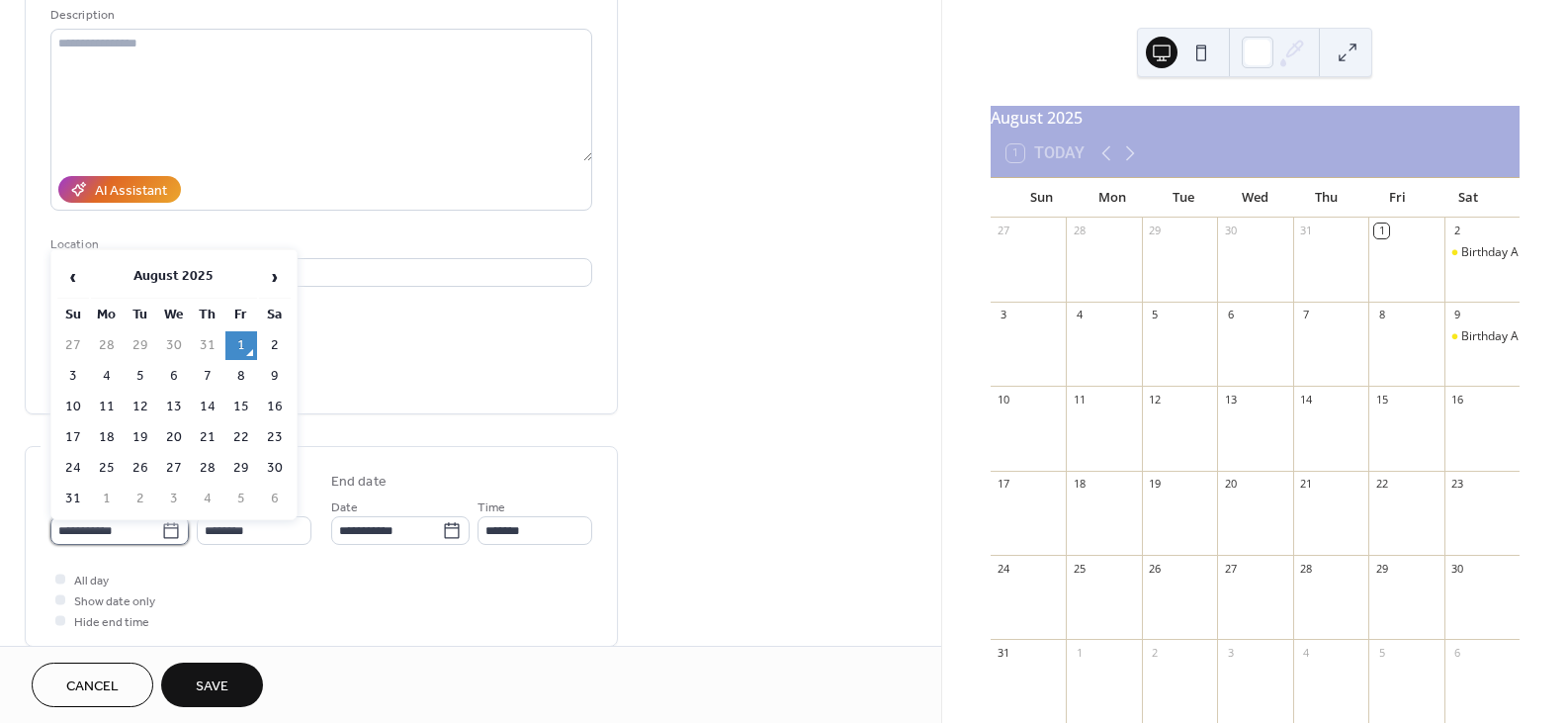 click on "**********" at bounding box center (106, 530) 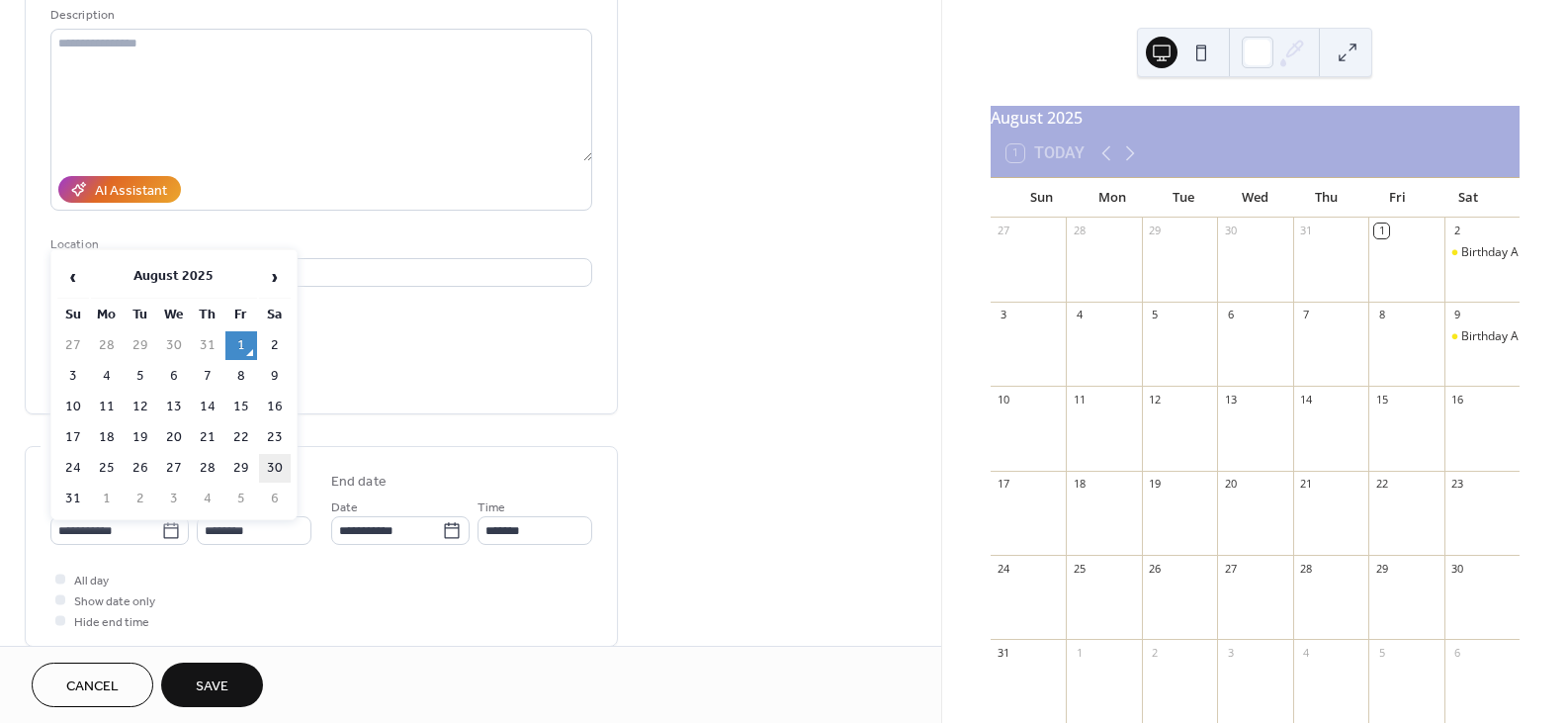 click on "30" at bounding box center [275, 468] 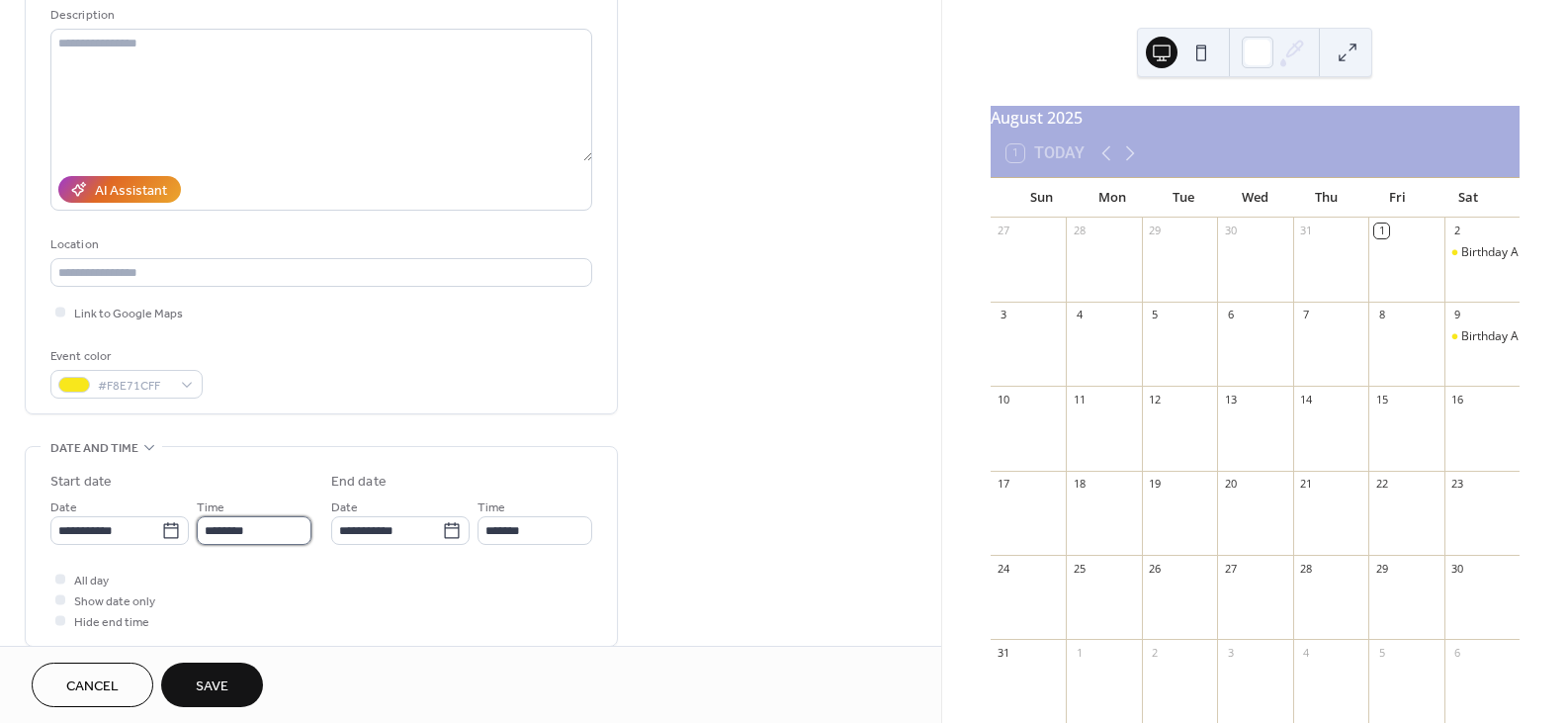 click on "********" at bounding box center [254, 530] 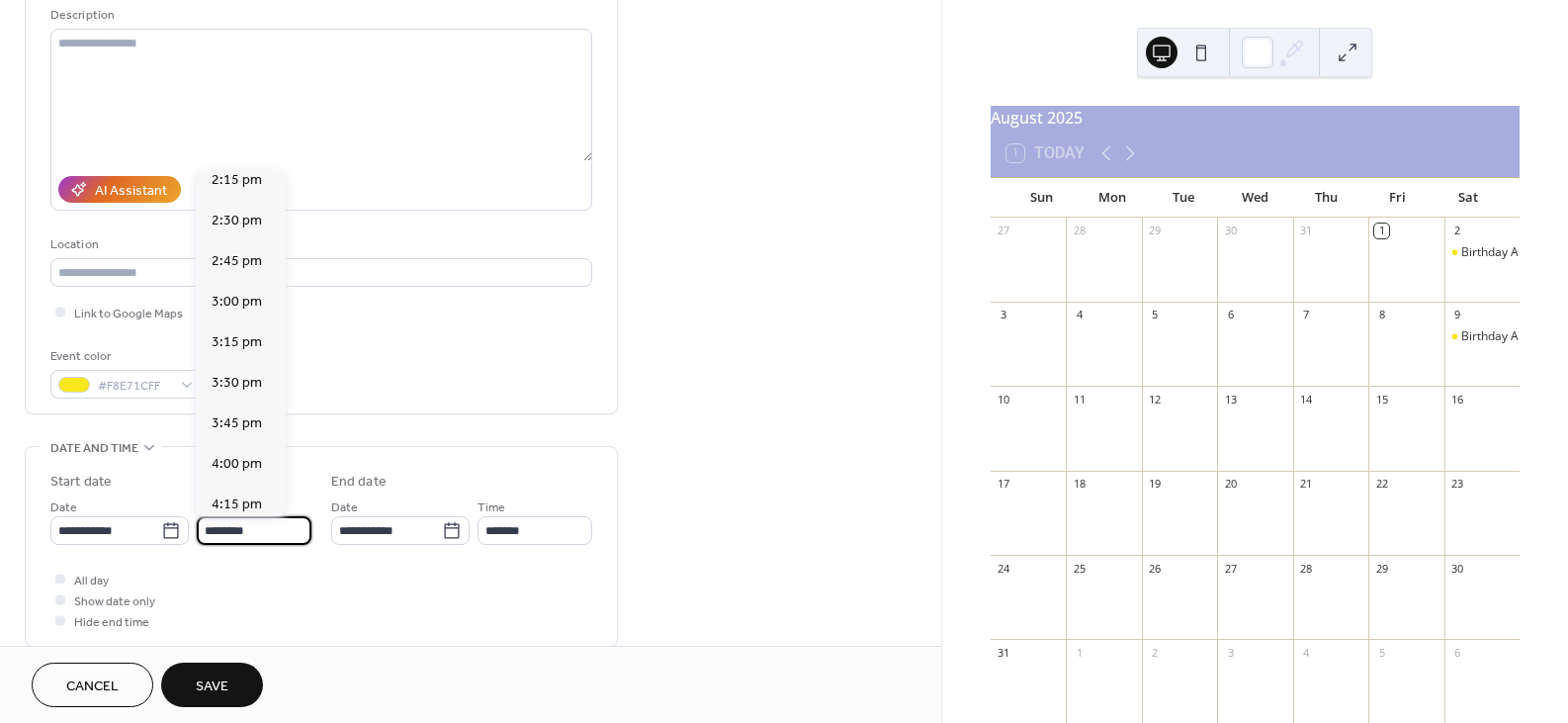scroll, scrollTop: 2326, scrollLeft: 0, axis: vertical 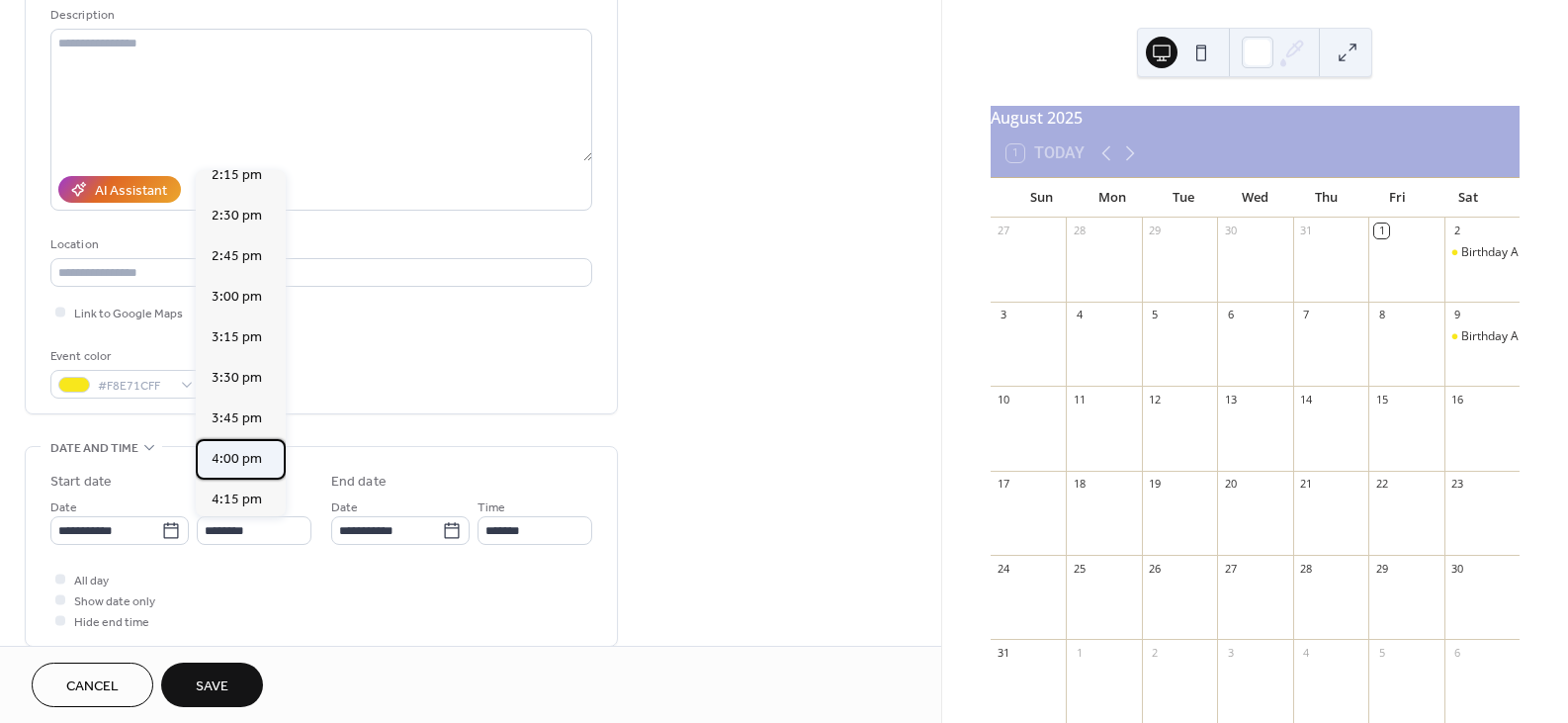 click on "4:00 pm" at bounding box center (236, 458) 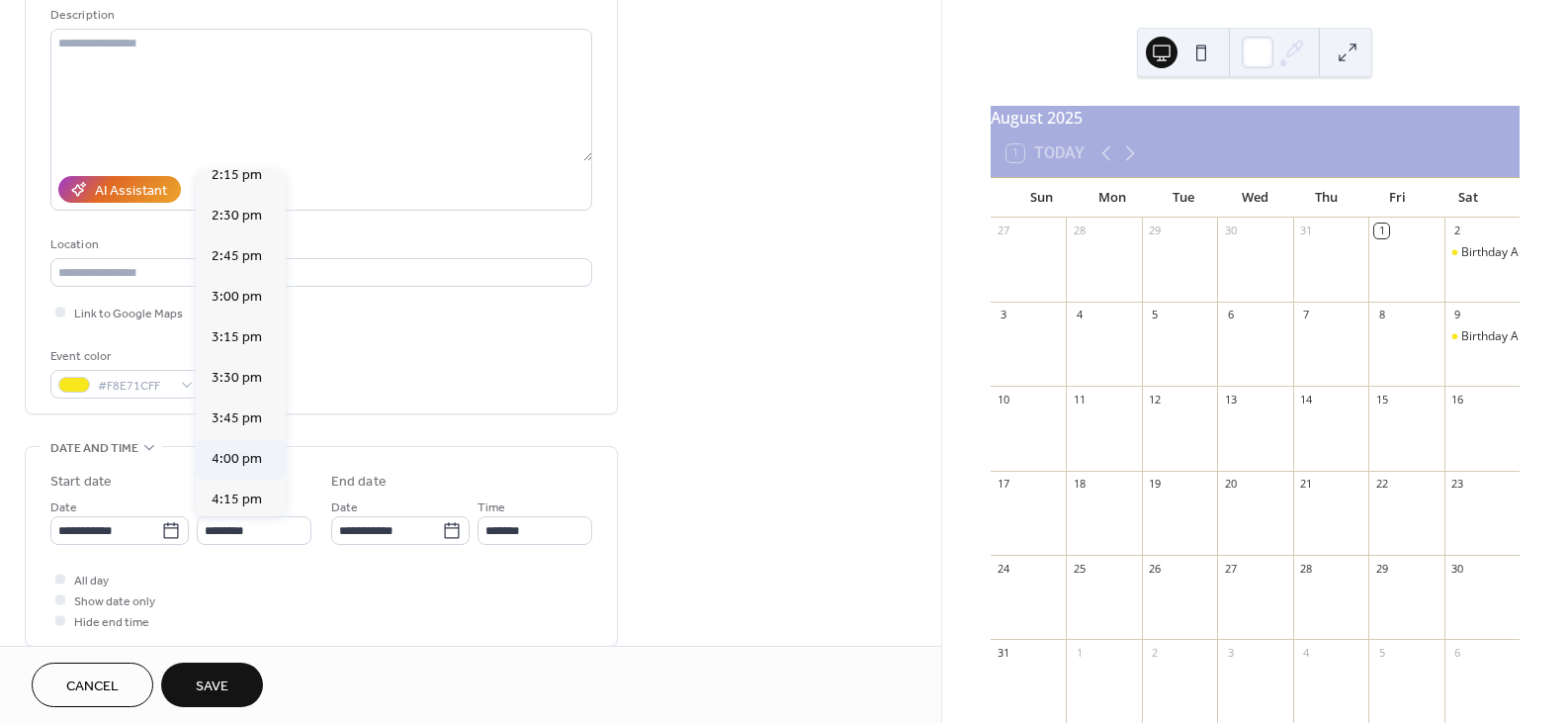 type on "*******" 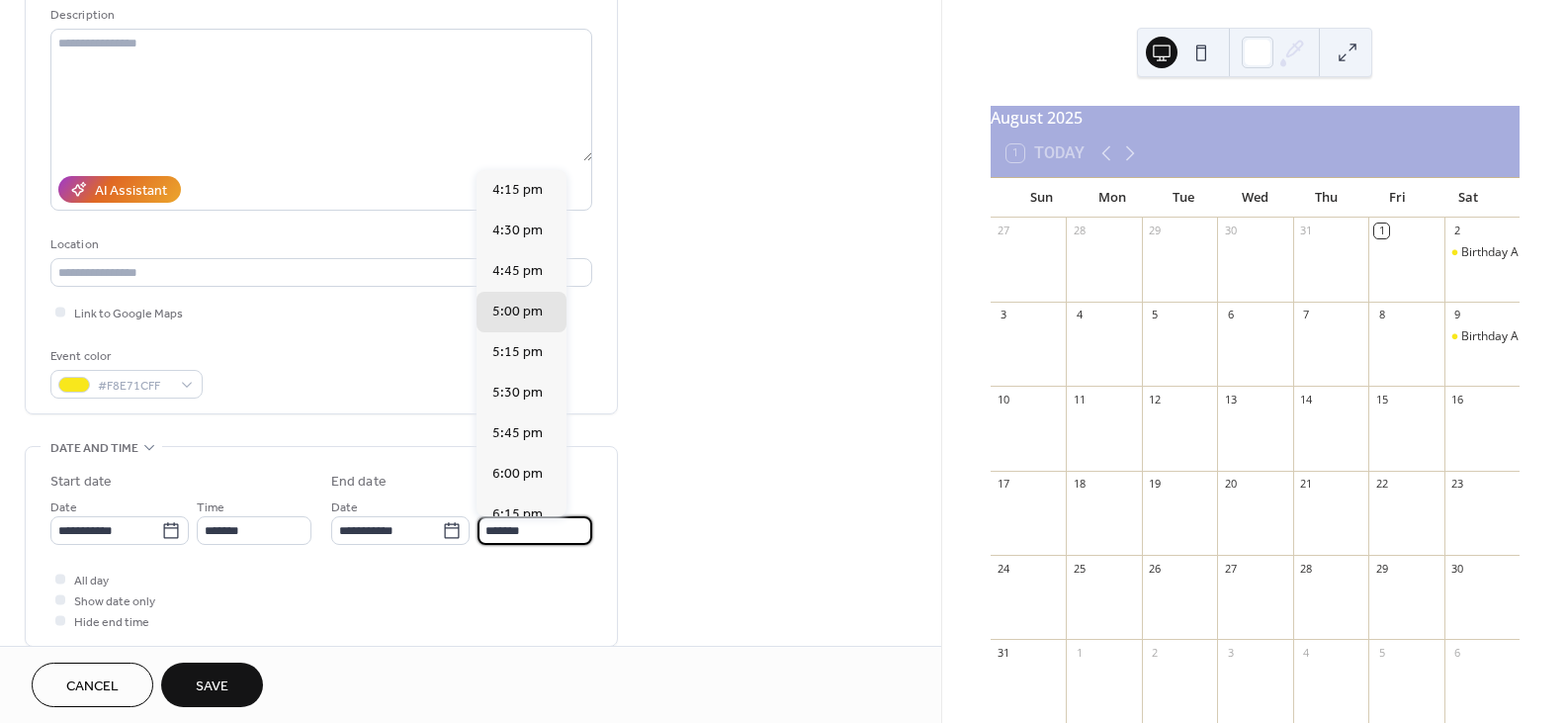 drag, startPoint x: 491, startPoint y: 526, endPoint x: 481, endPoint y: 527, distance: 10.049876 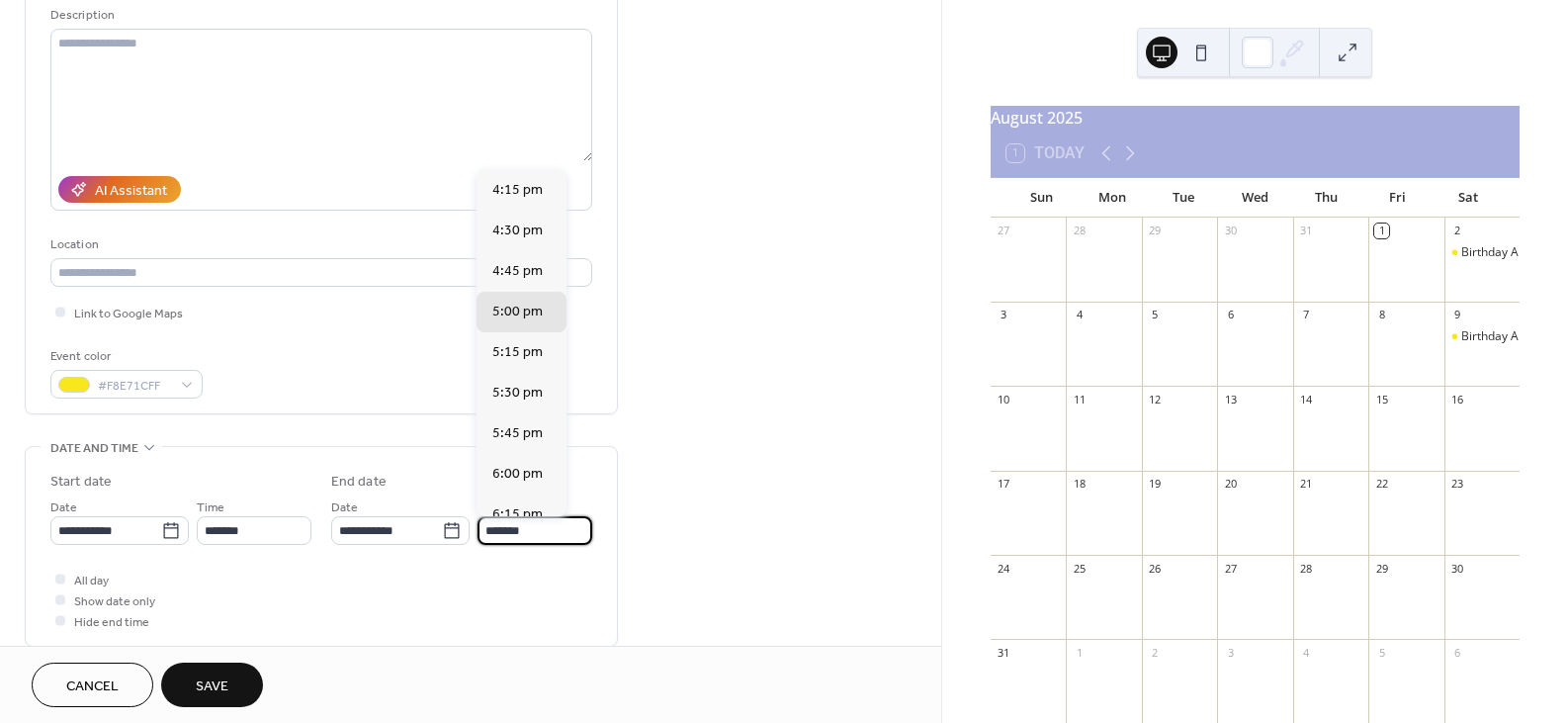 click on "*******" at bounding box center (535, 530) 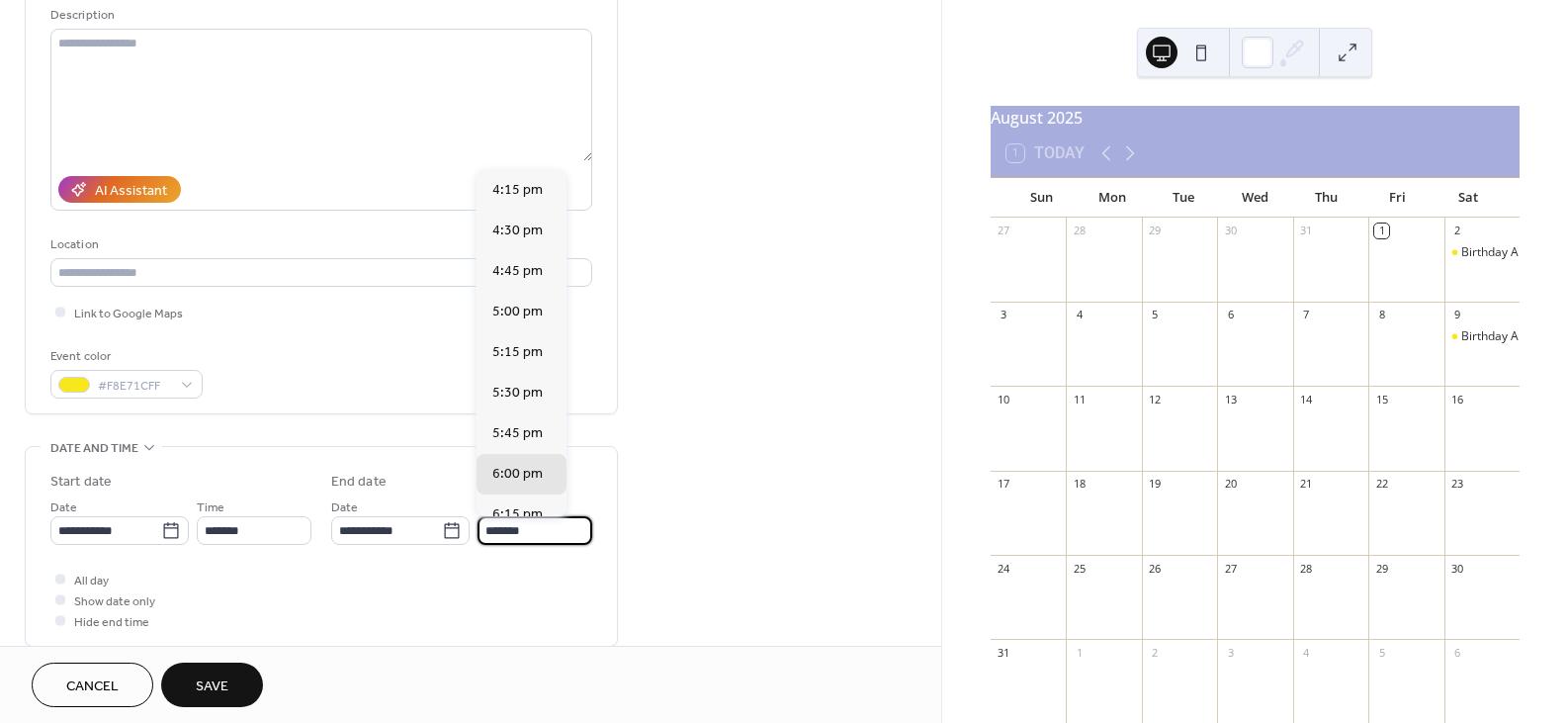 type on "*******" 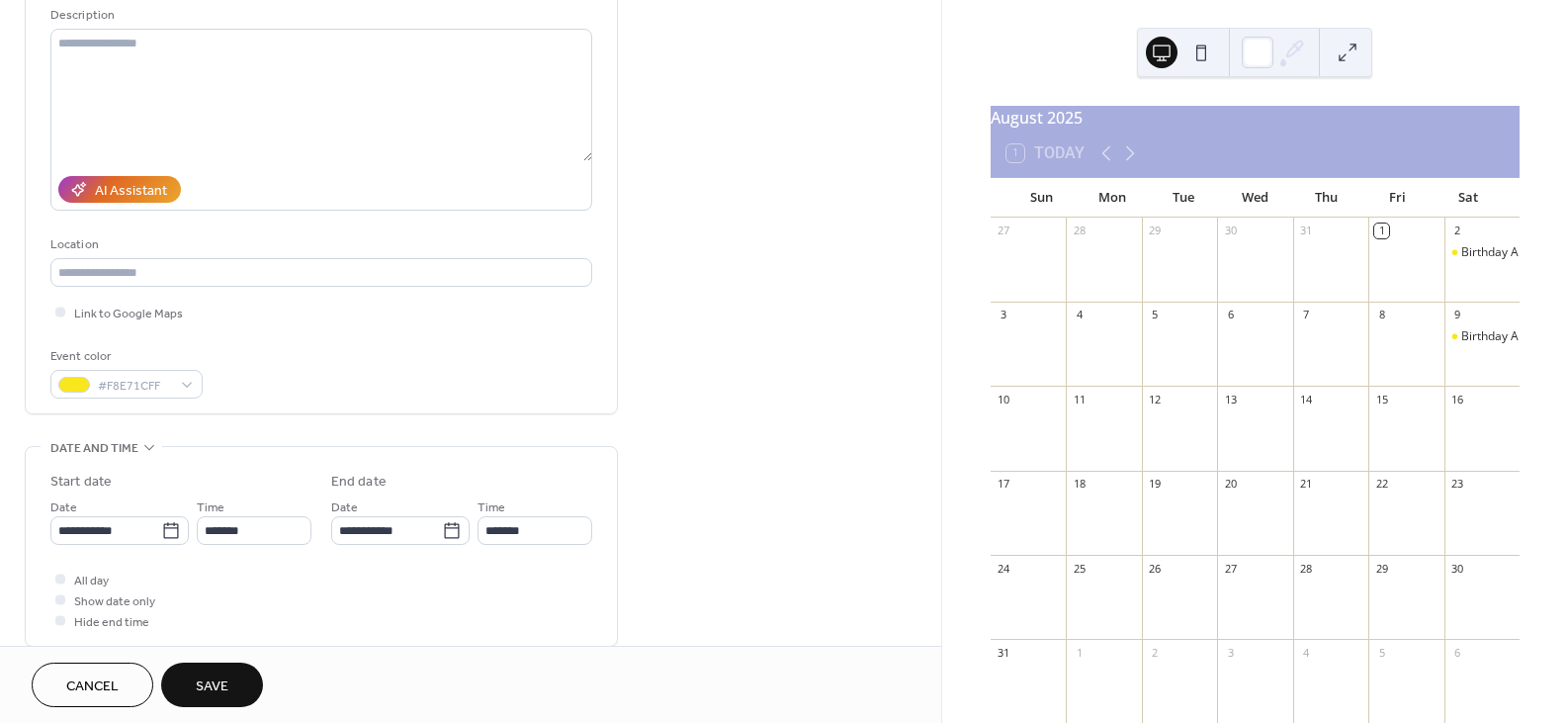 click on "Save" at bounding box center (212, 686) 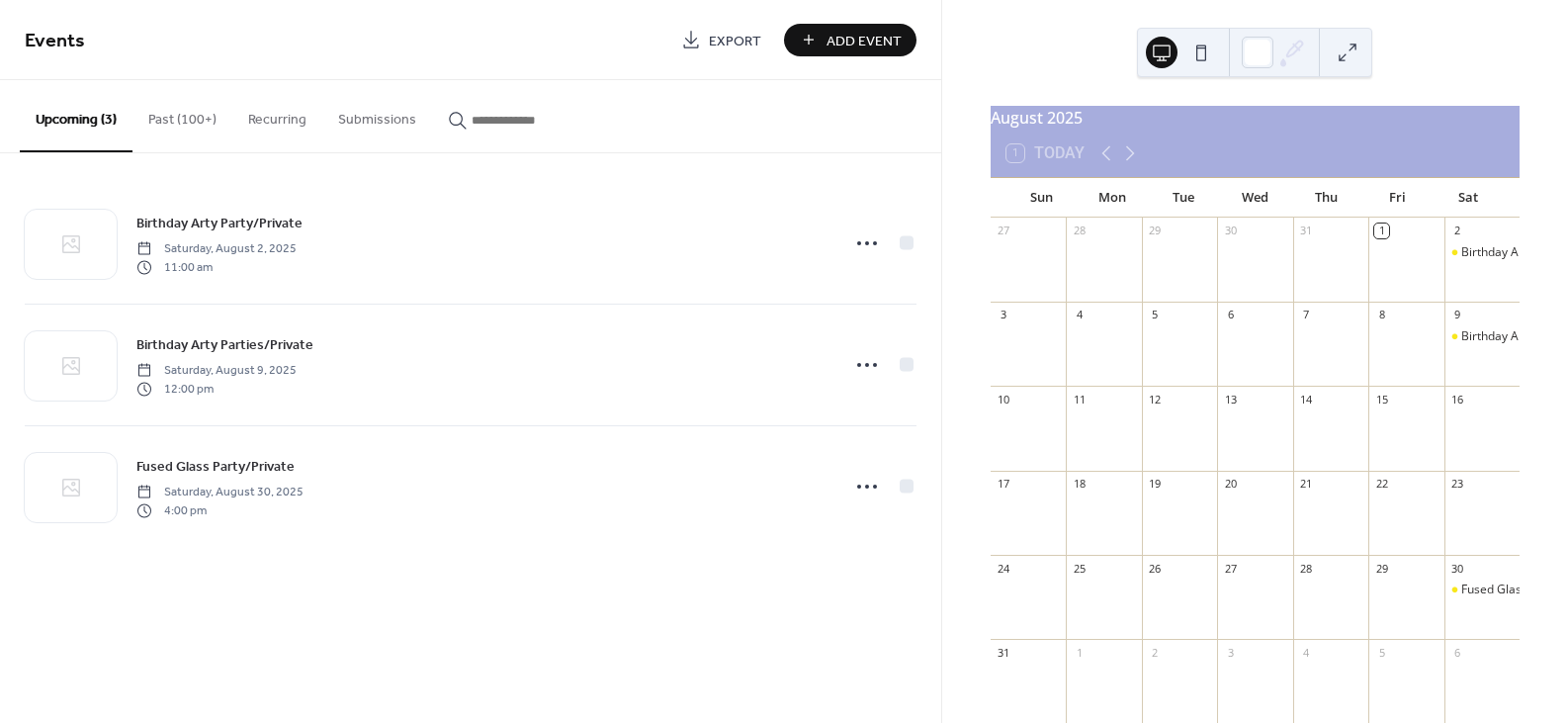 click on "16" at bounding box center (1482, 399) 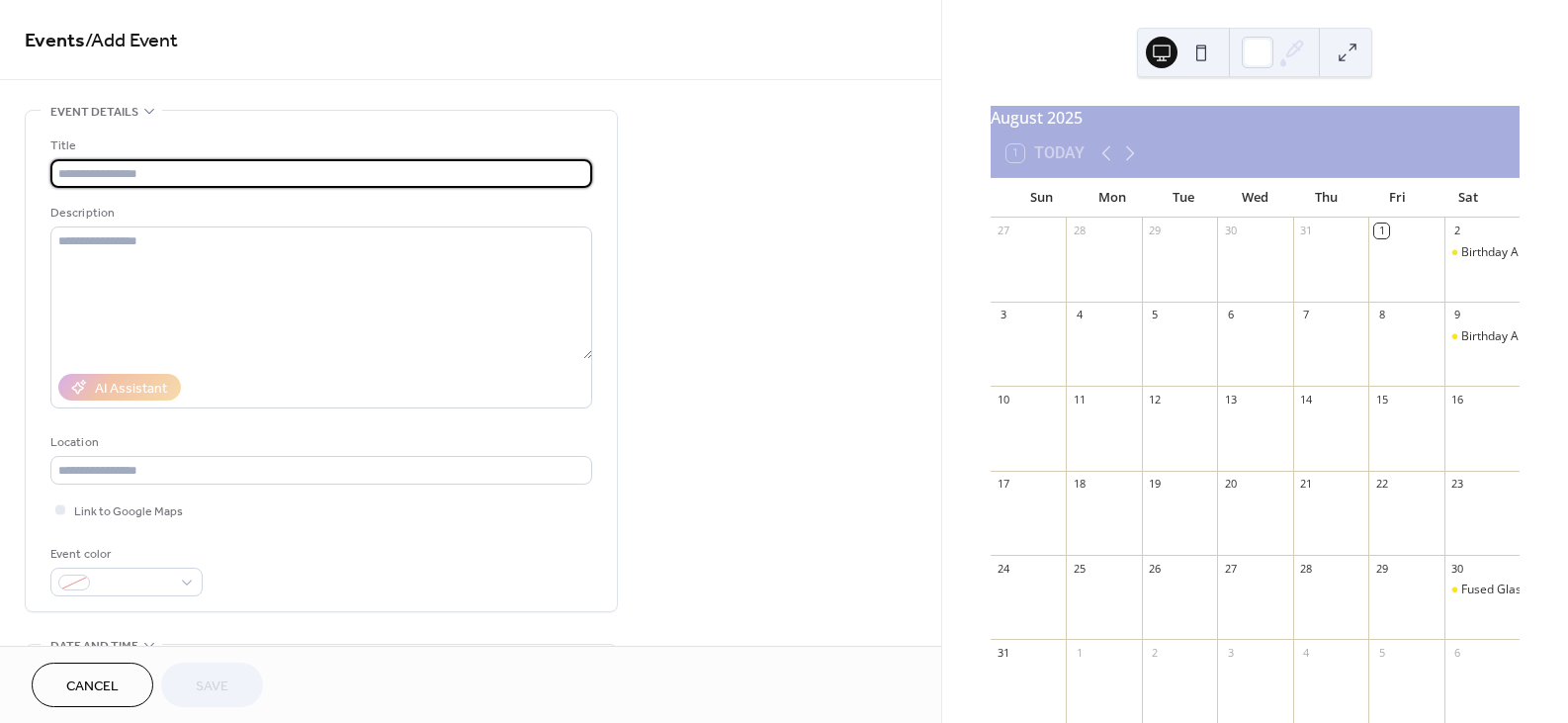 click at bounding box center [321, 173] 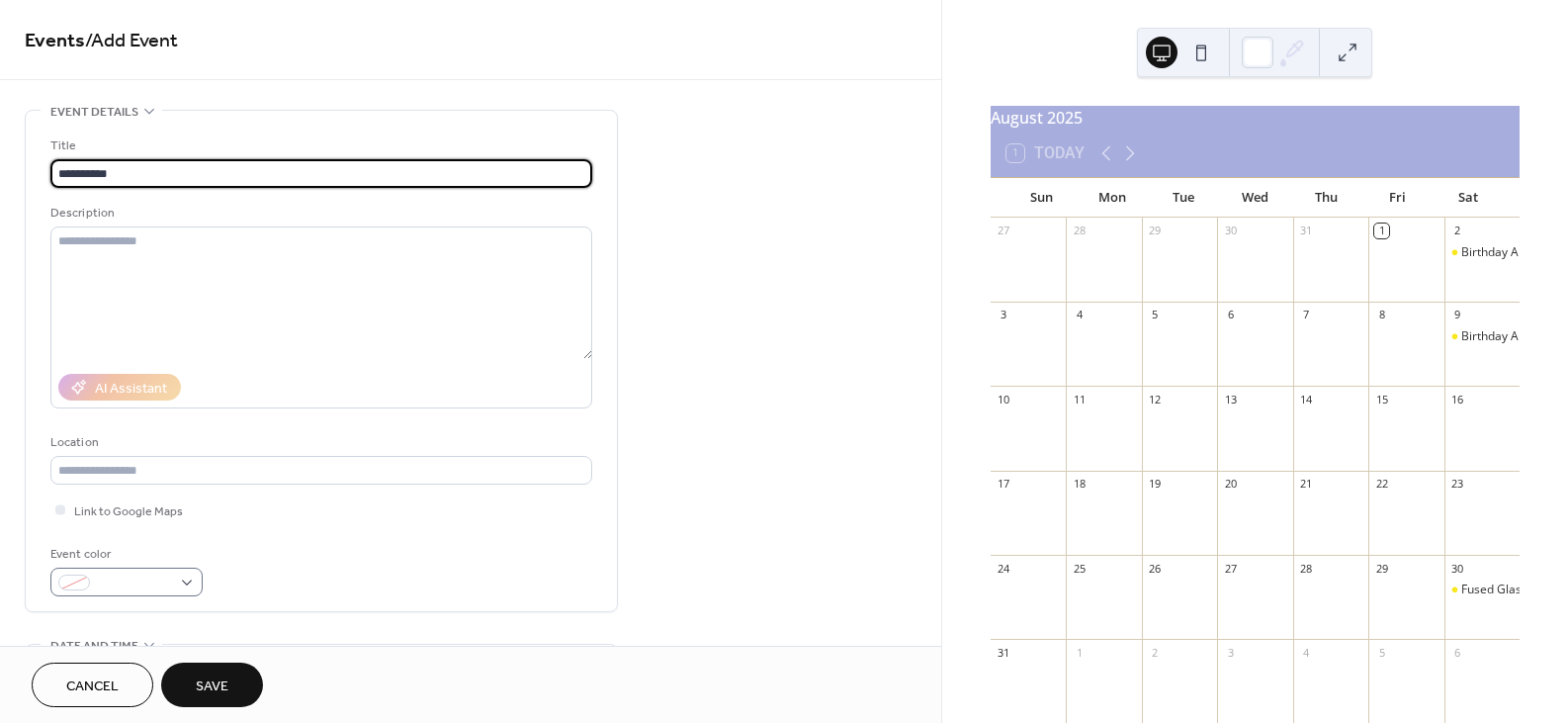 type on "**********" 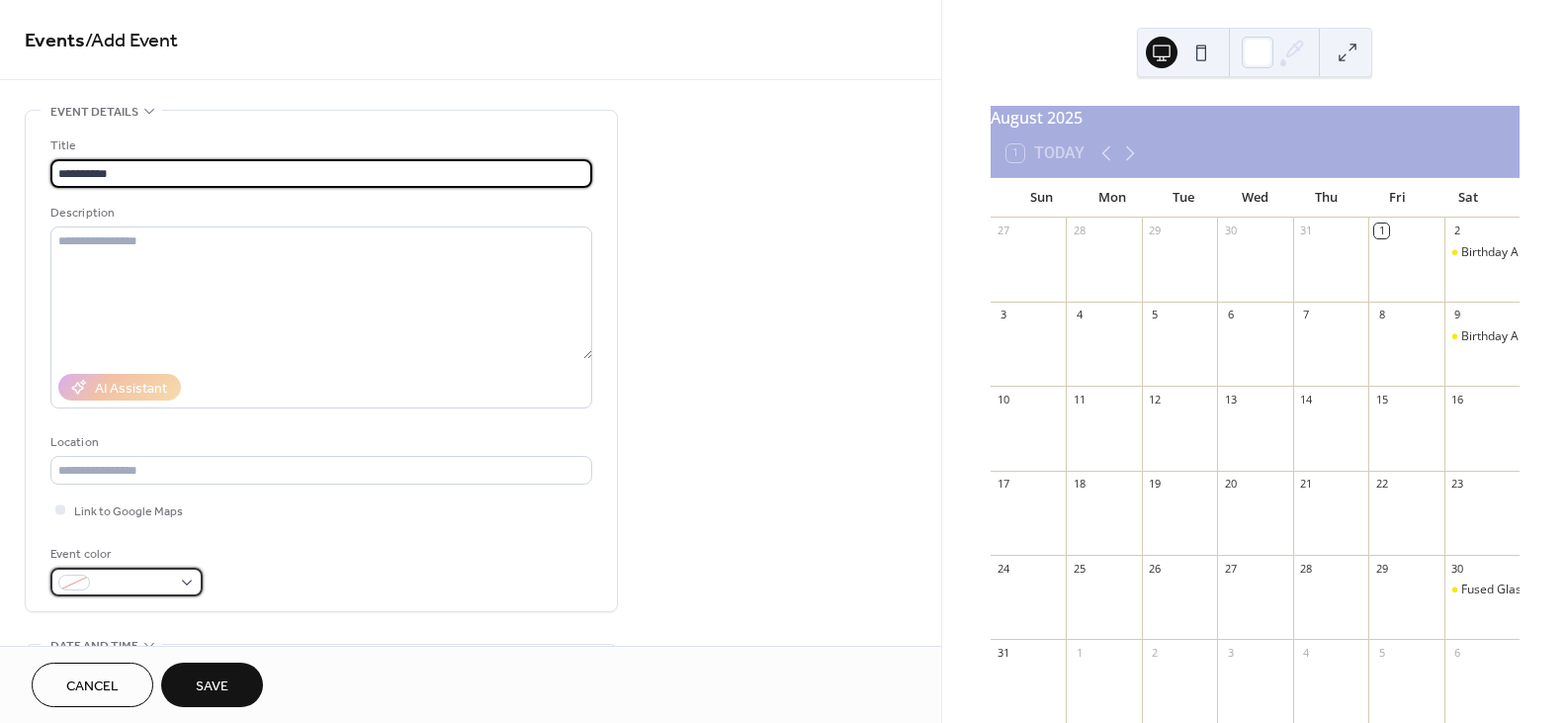 click at bounding box center (134, 584) 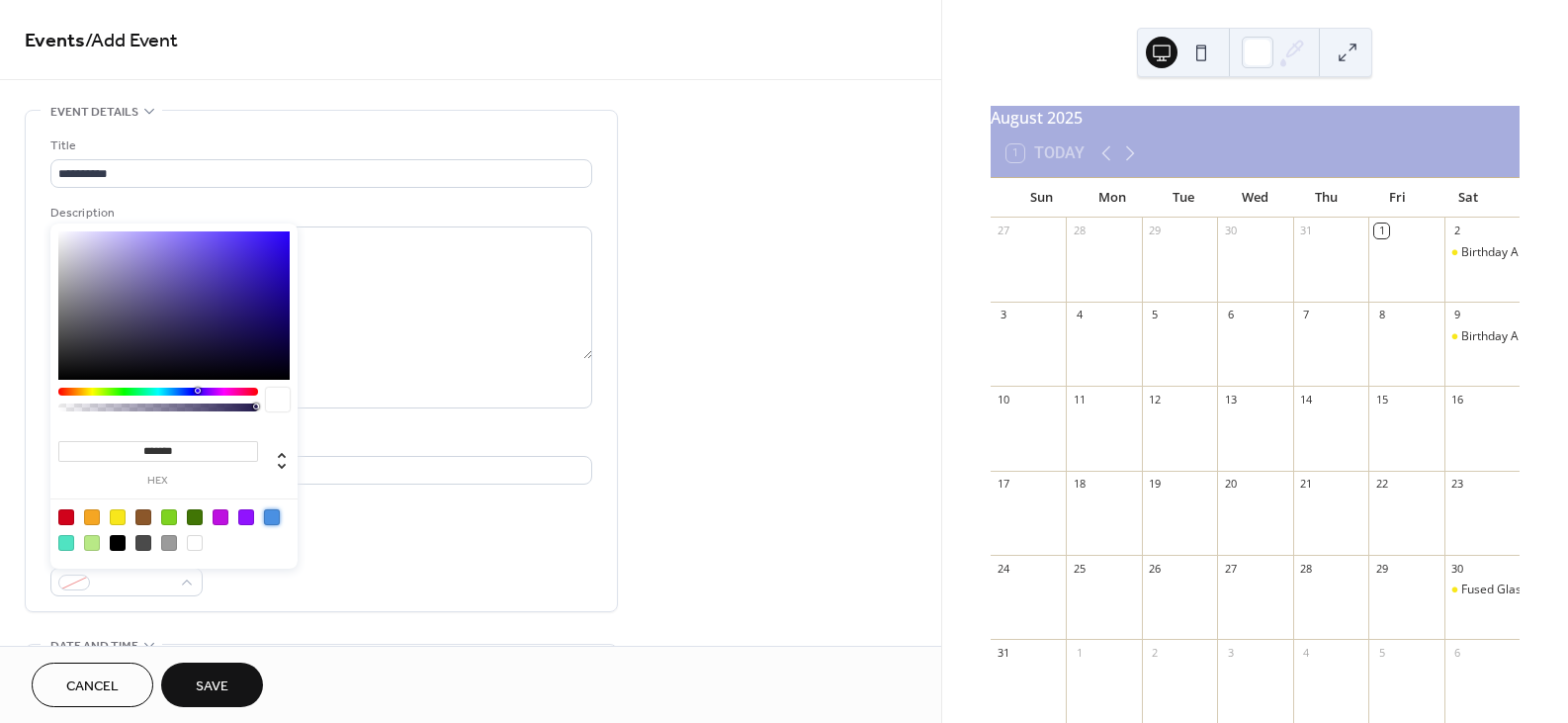 click at bounding box center (272, 517) 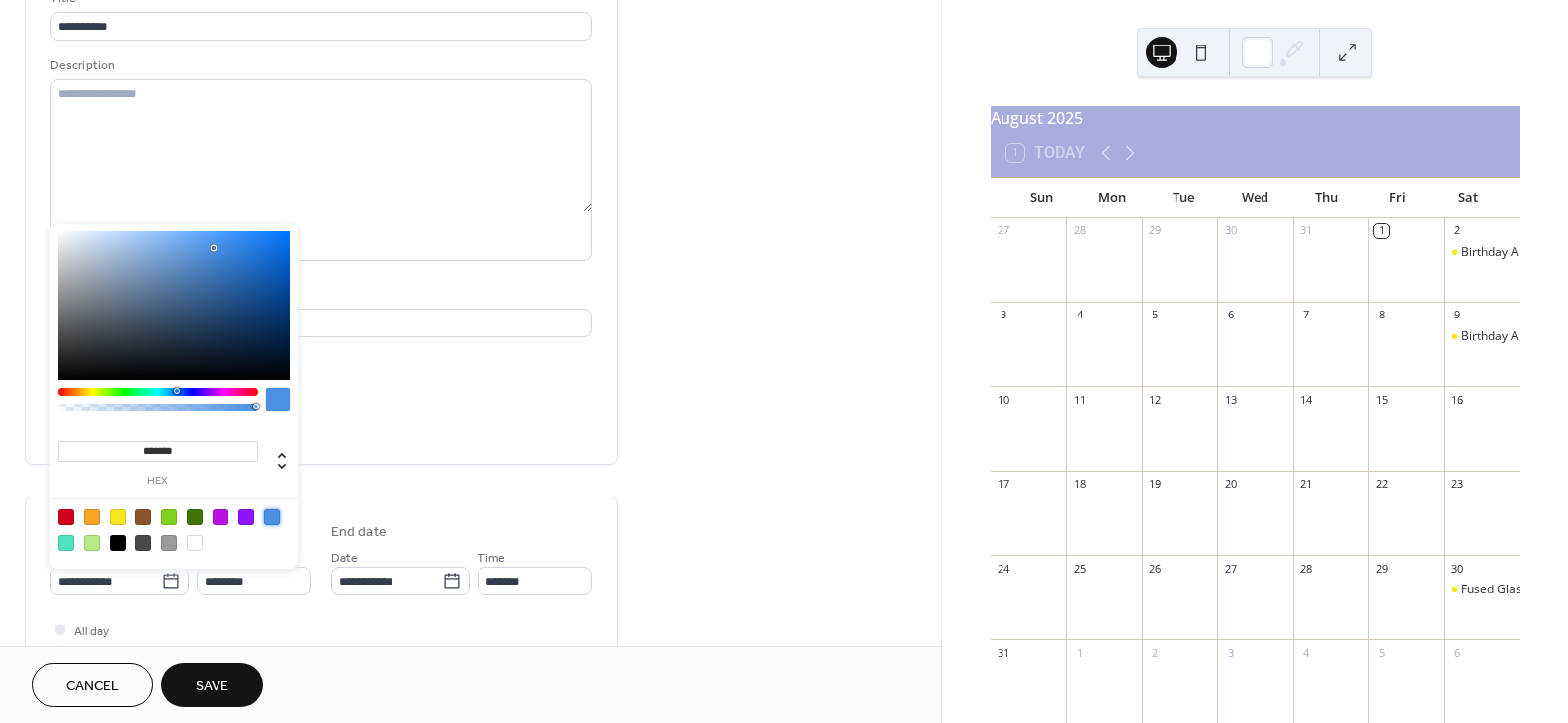 scroll, scrollTop: 198, scrollLeft: 0, axis: vertical 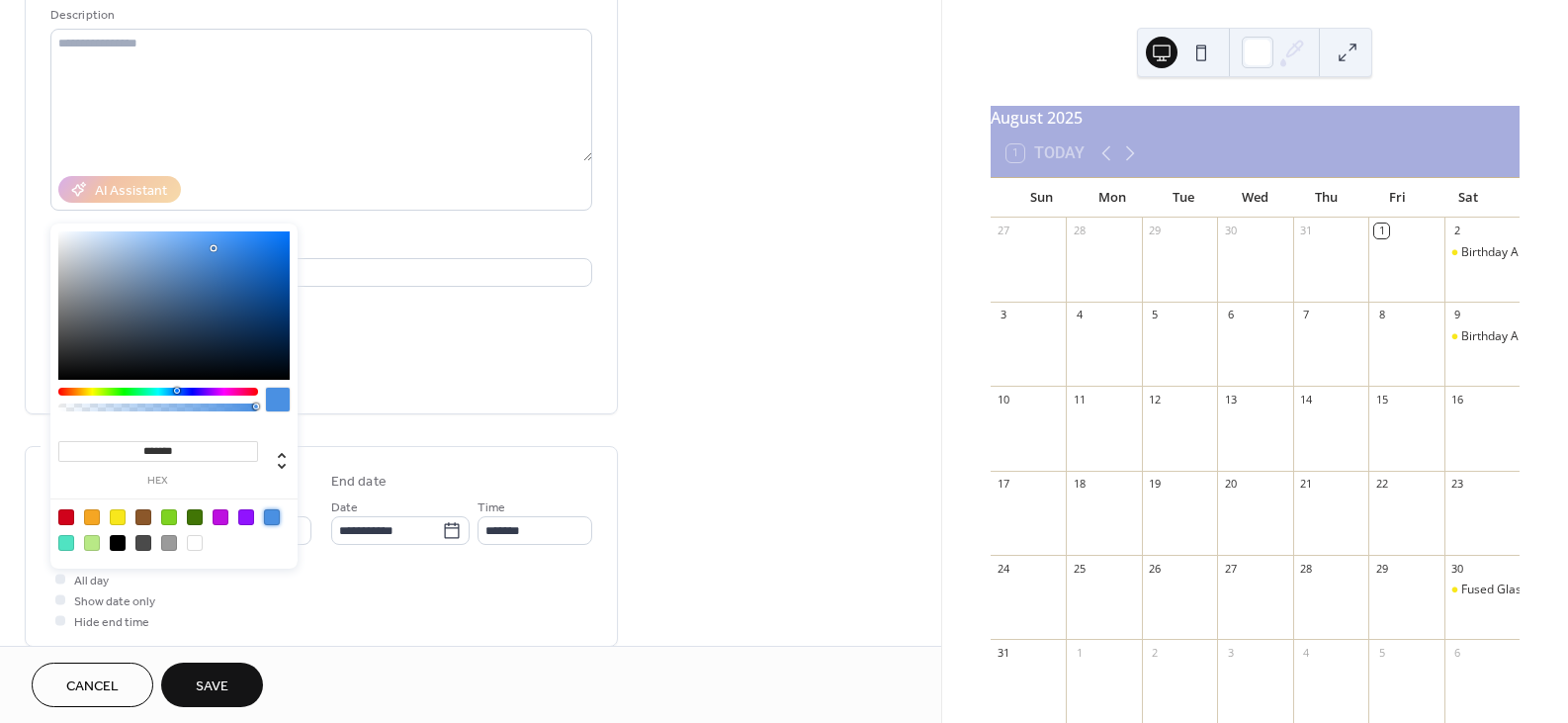 click on "**********" at bounding box center (471, 514) 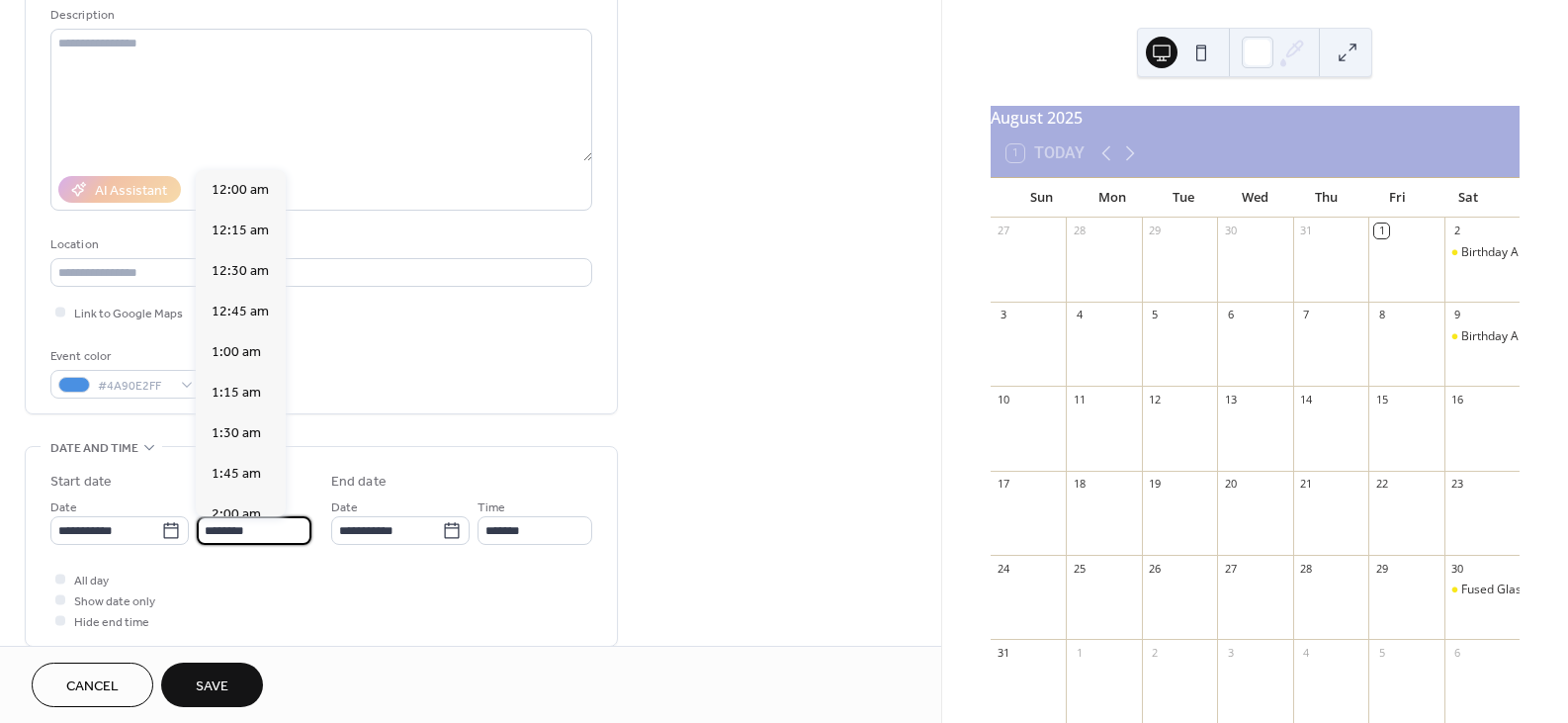 click on "********" at bounding box center (254, 530) 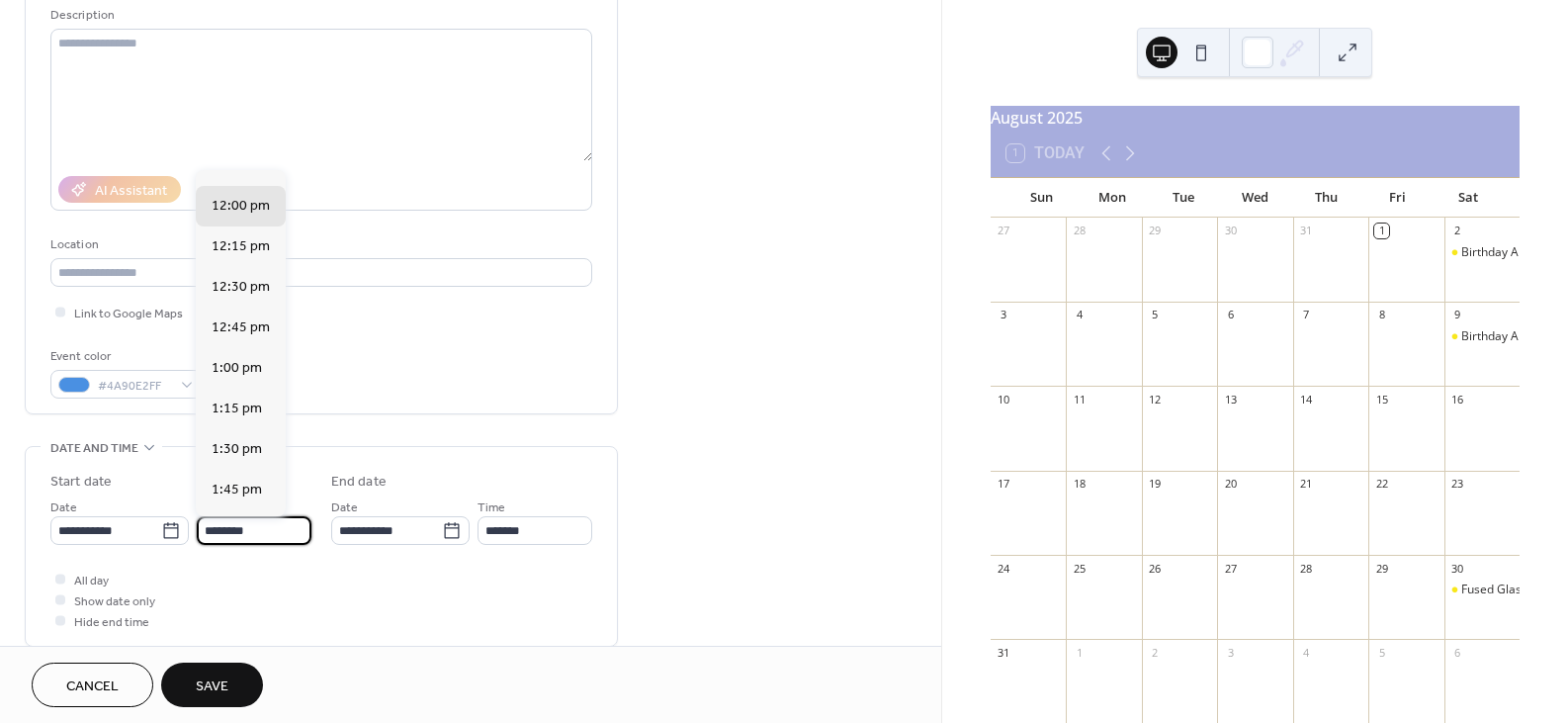 click on "**********" at bounding box center [471, 514] 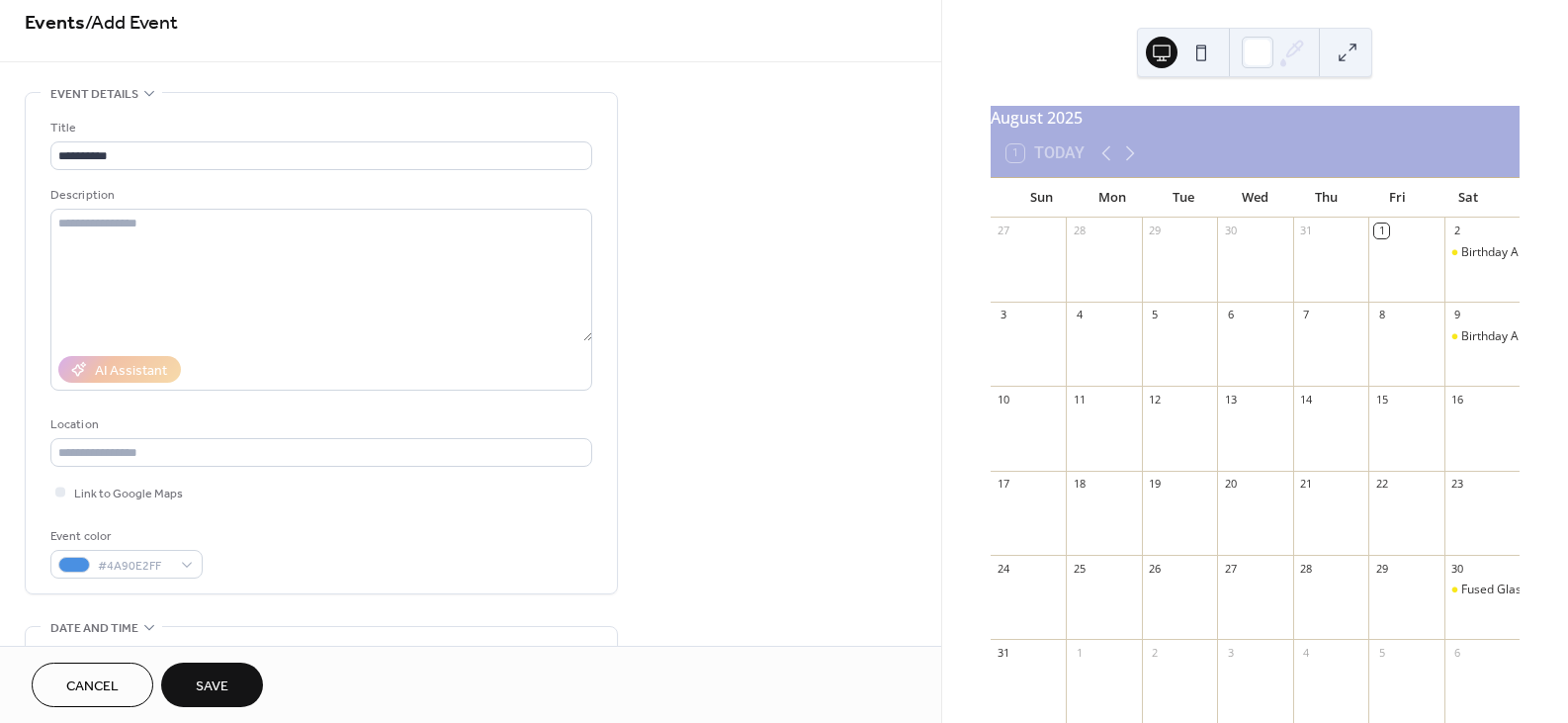 scroll, scrollTop: 0, scrollLeft: 0, axis: both 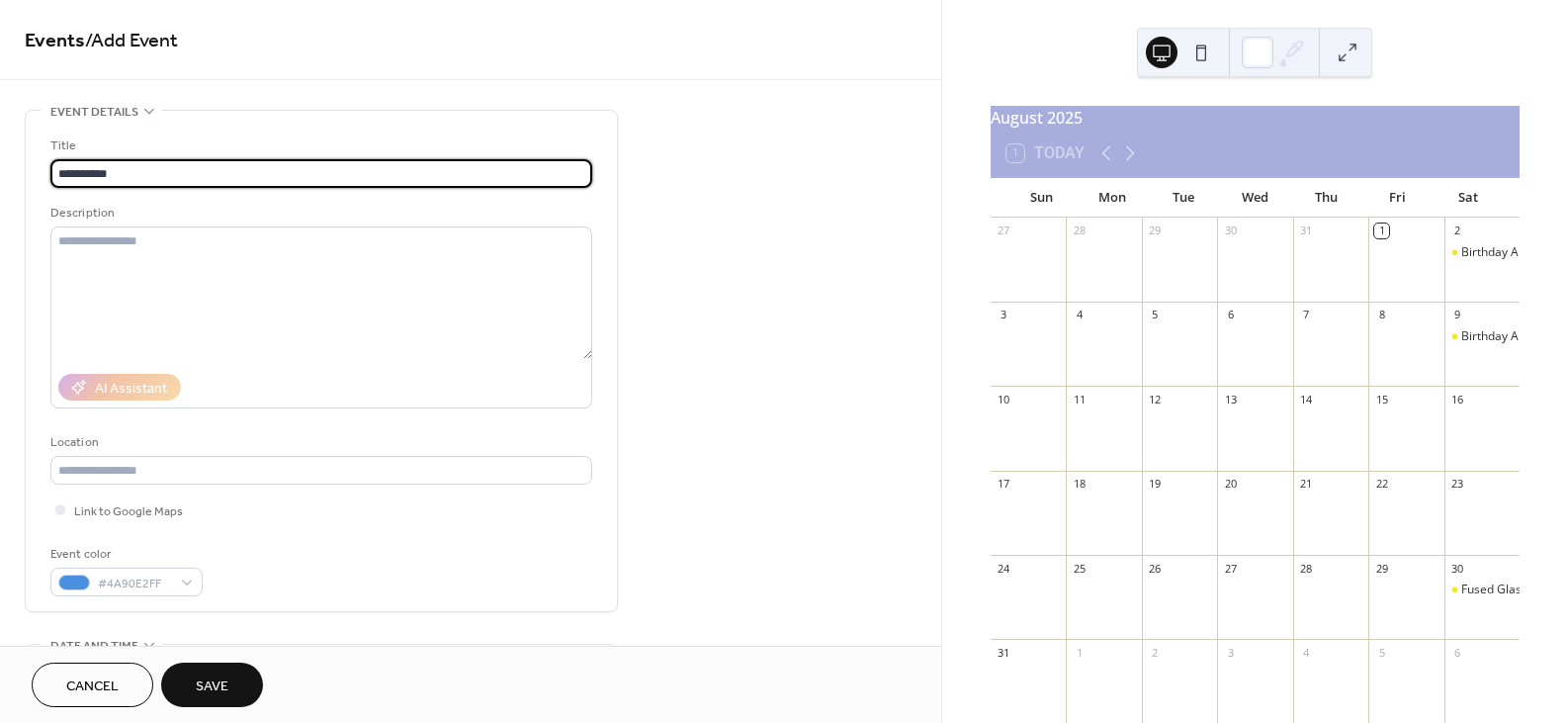 click on "**********" at bounding box center [321, 173] 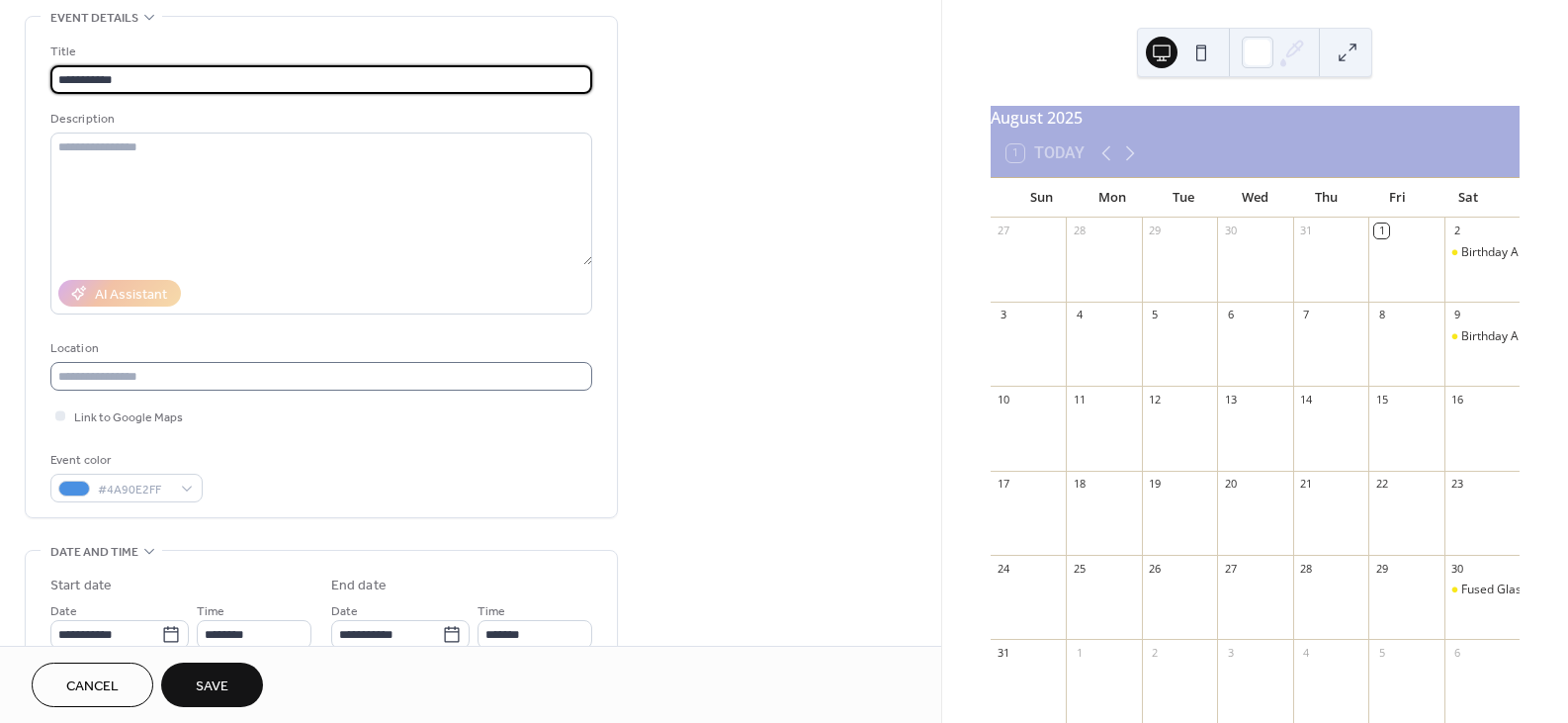 scroll, scrollTop: 99, scrollLeft: 0, axis: vertical 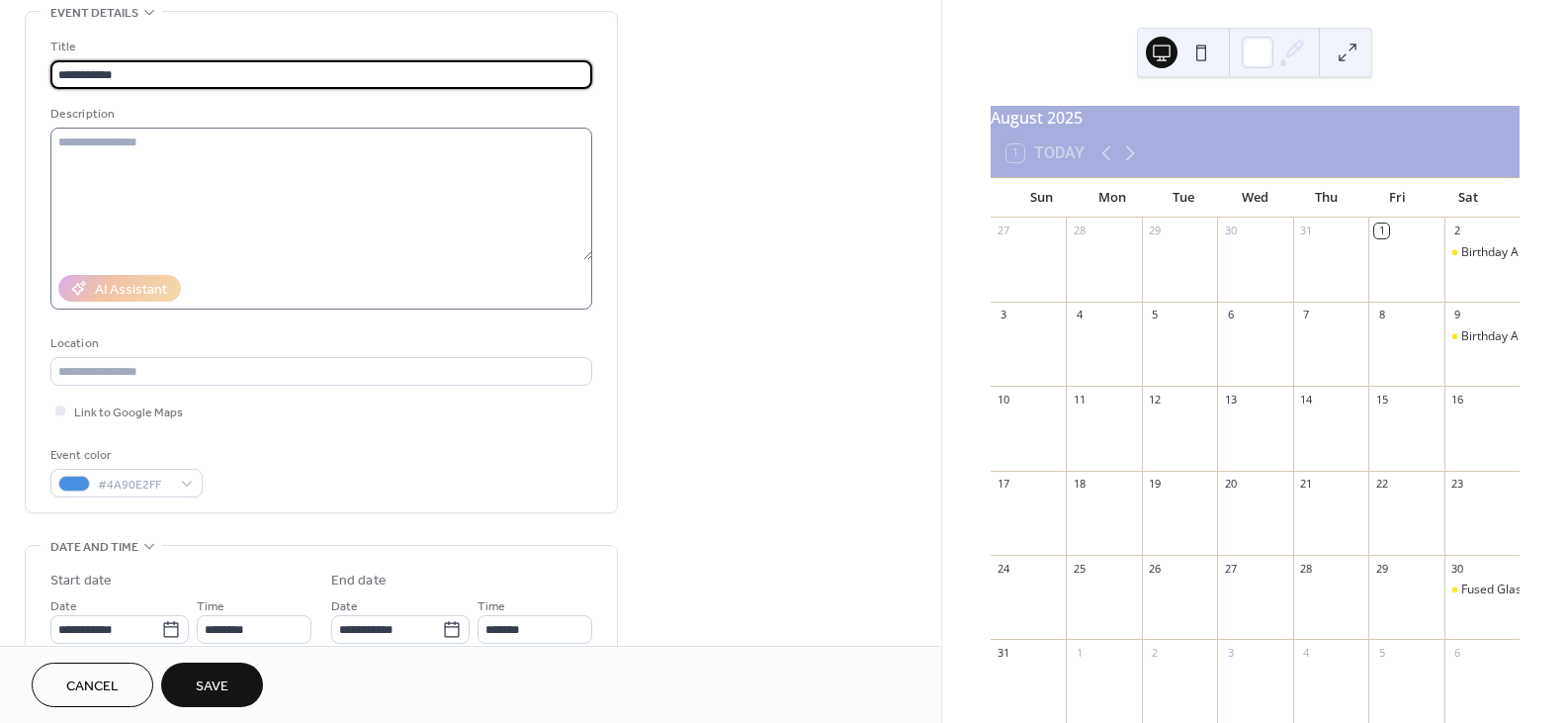 type on "**********" 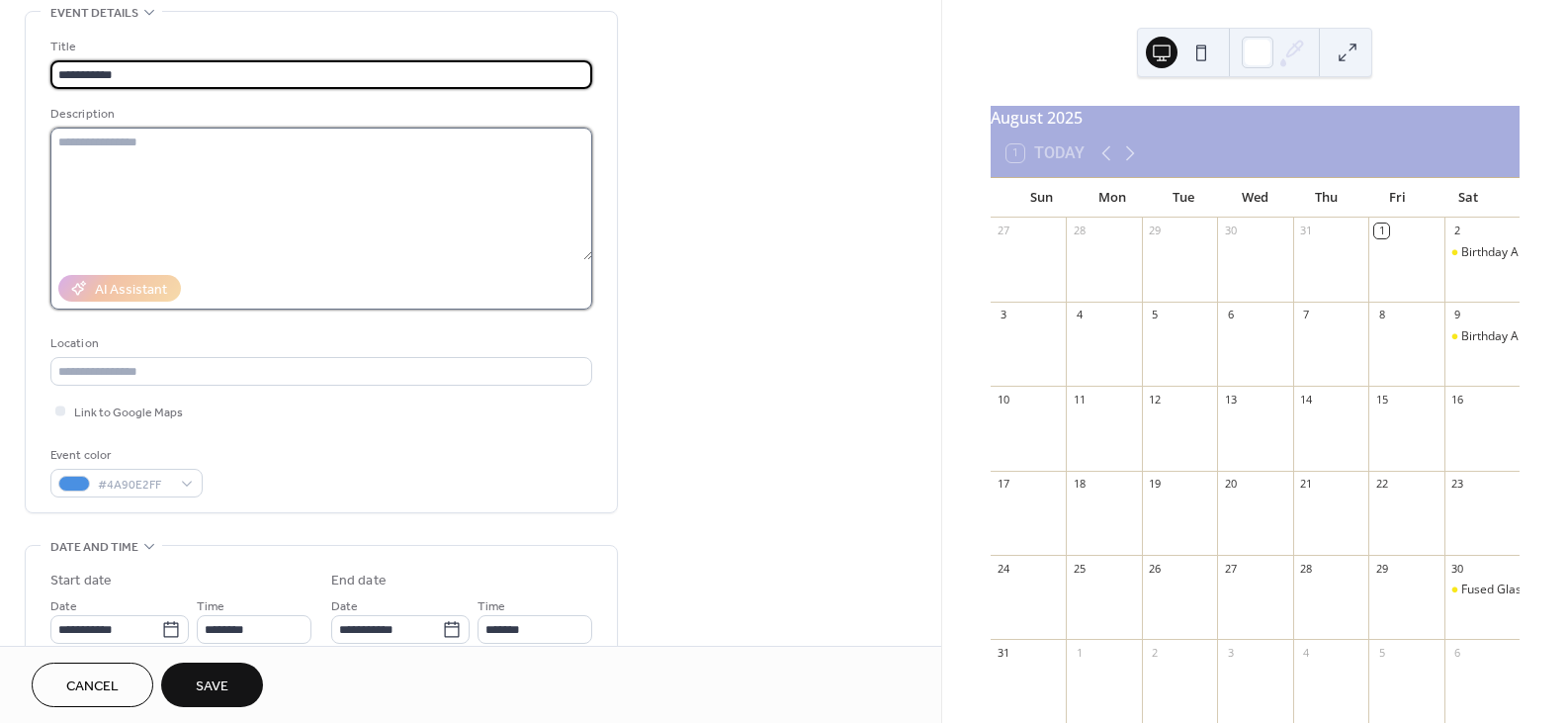 click at bounding box center (321, 194) 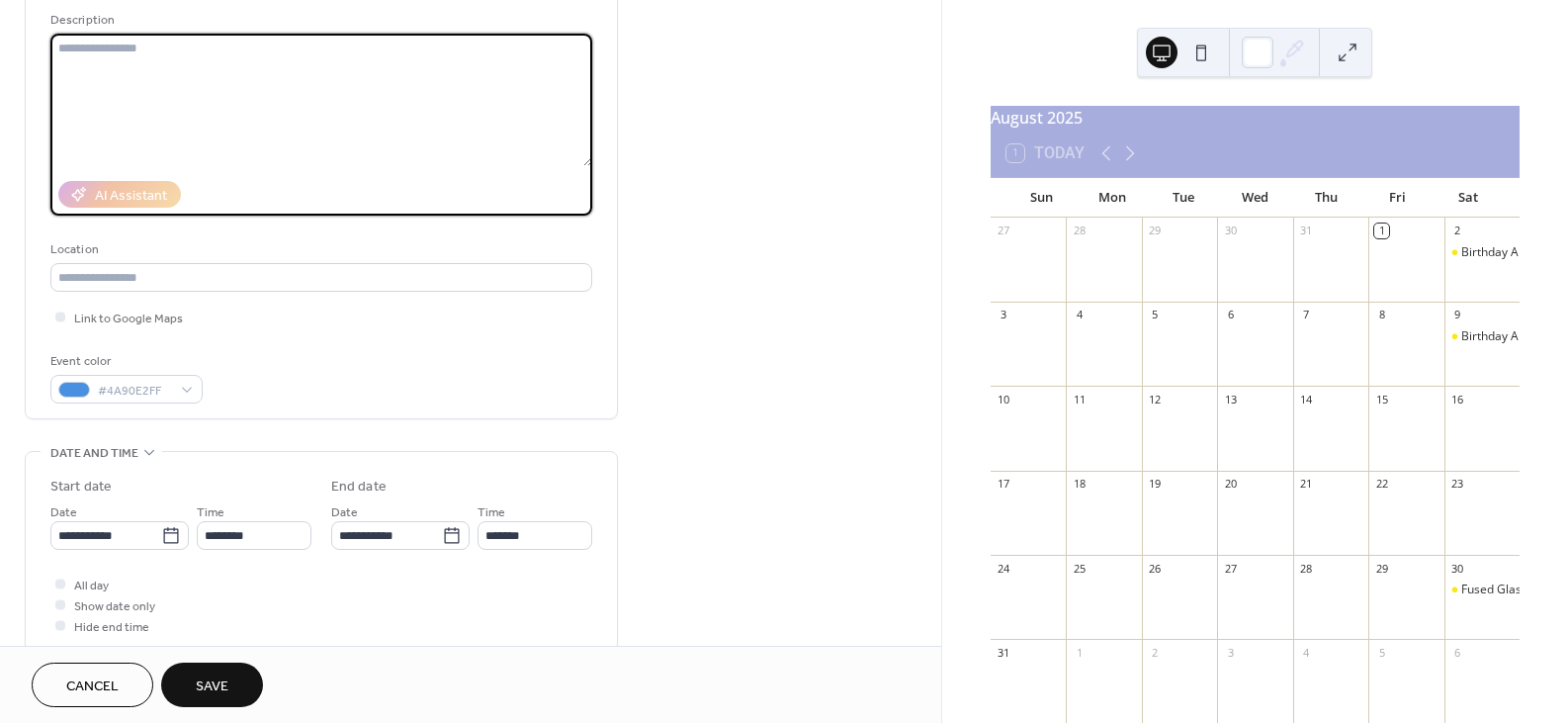 scroll, scrollTop: 198, scrollLeft: 0, axis: vertical 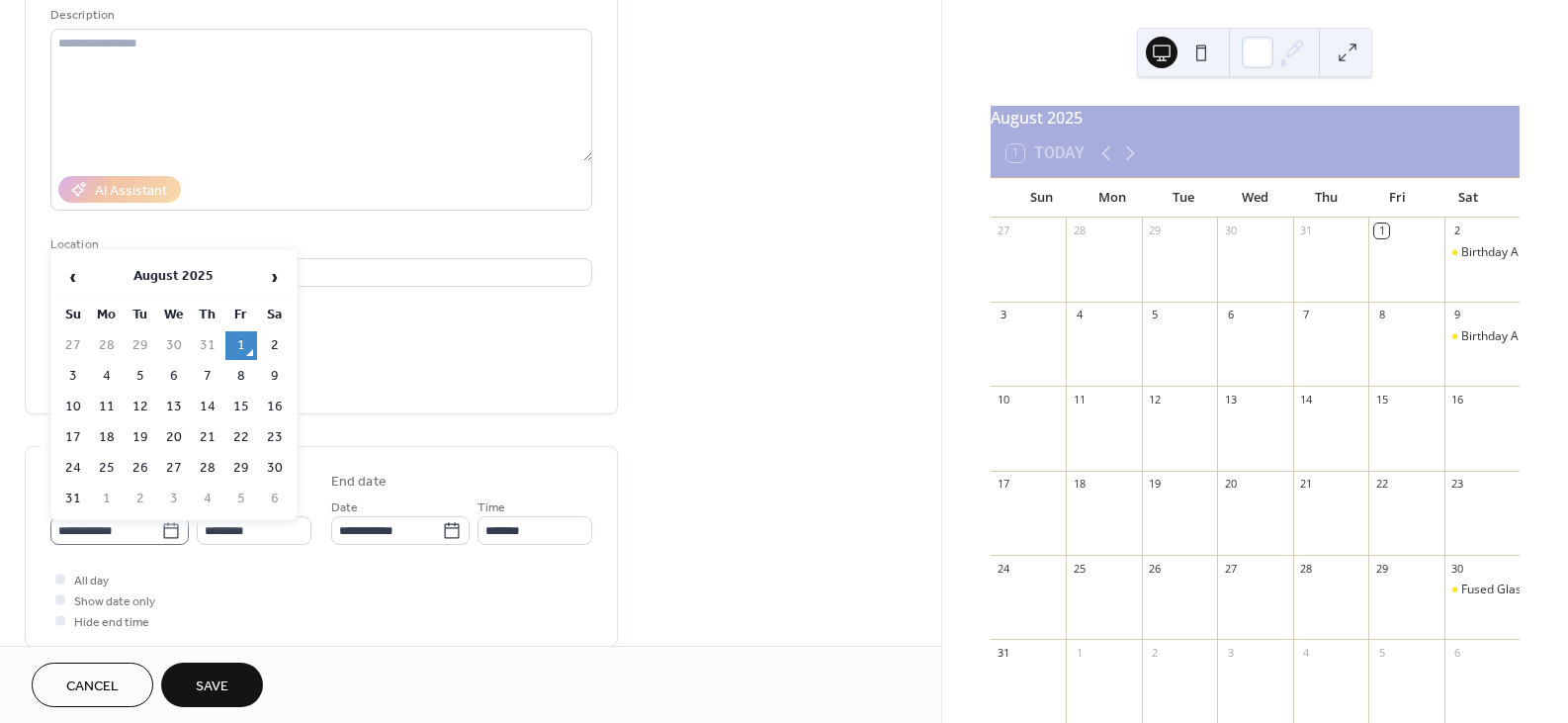 click 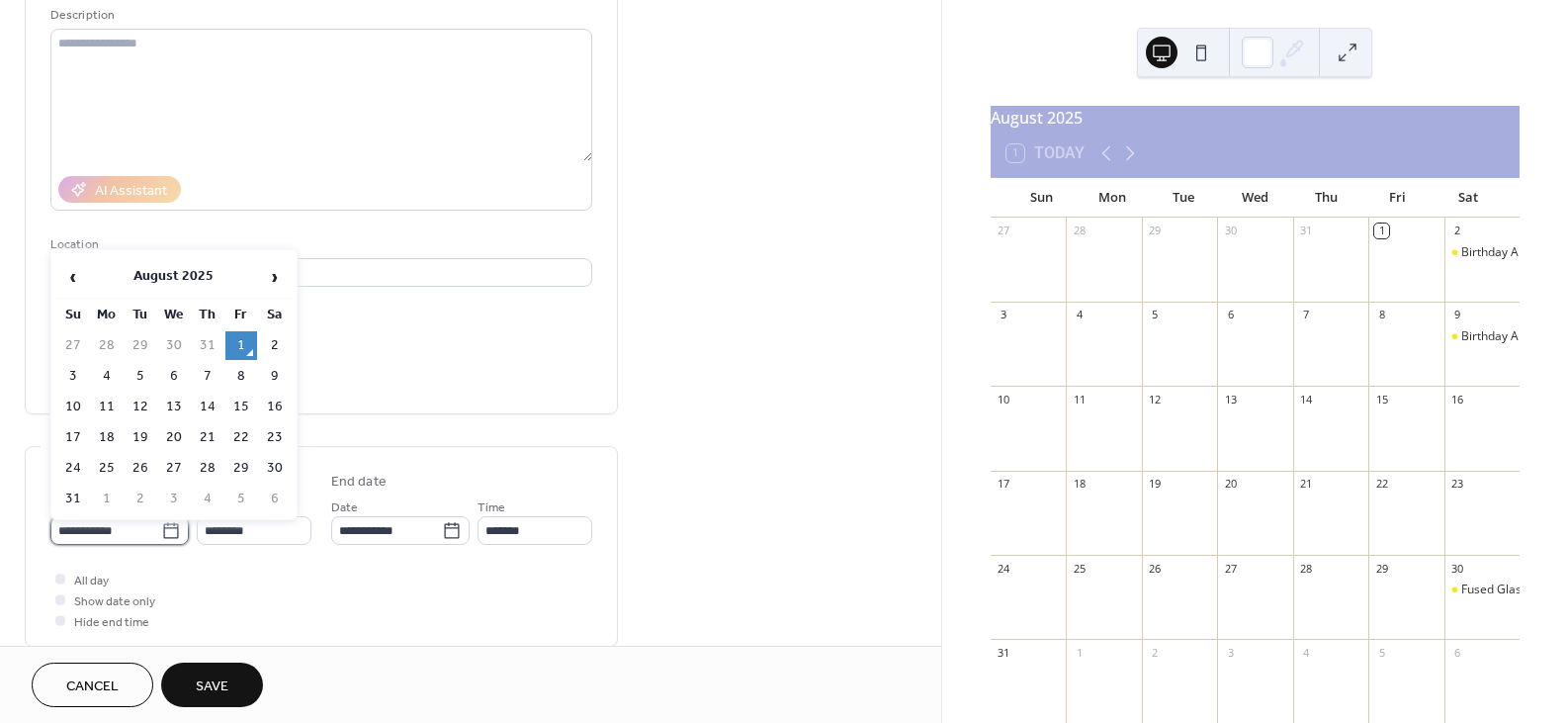 click on "**********" at bounding box center (106, 530) 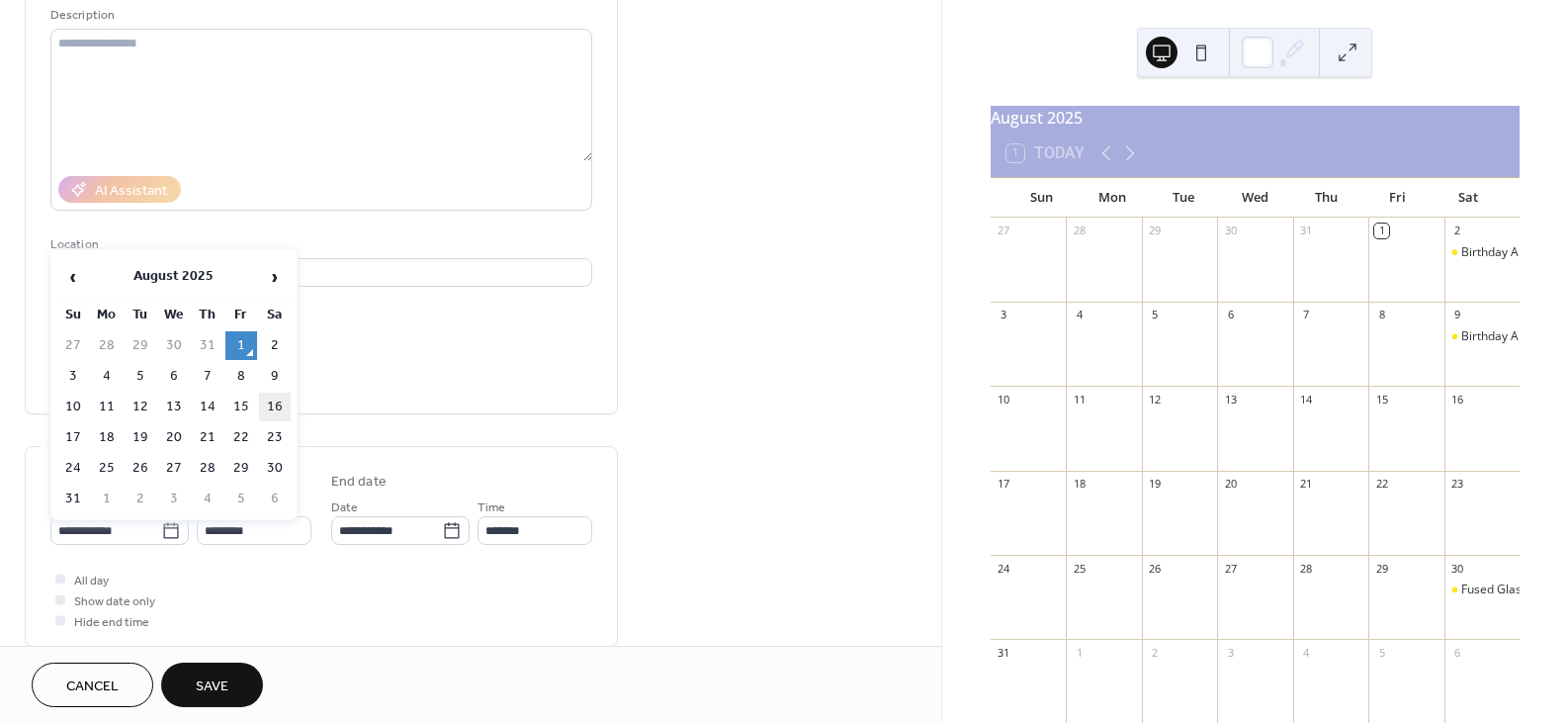 click on "16" at bounding box center [275, 407] 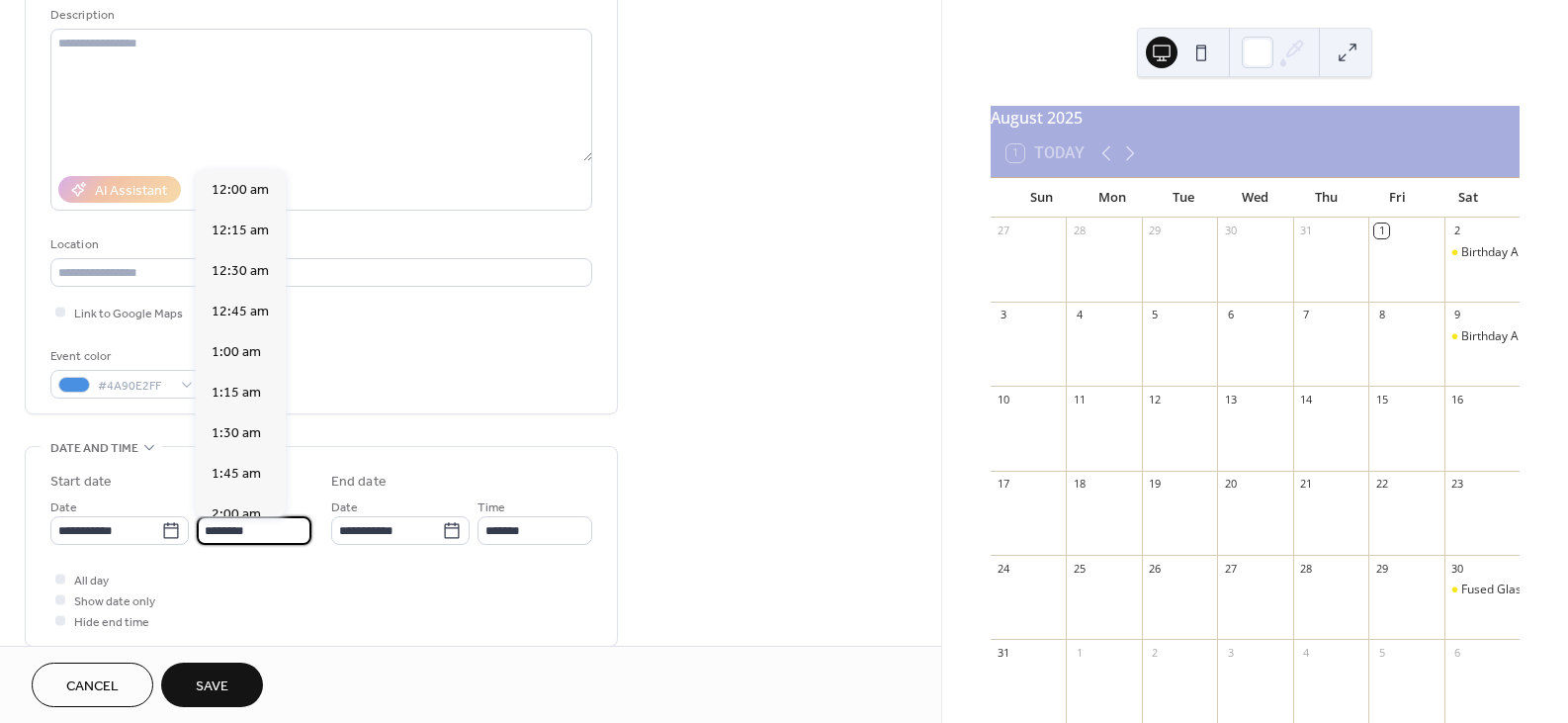scroll, scrollTop: 1931, scrollLeft: 0, axis: vertical 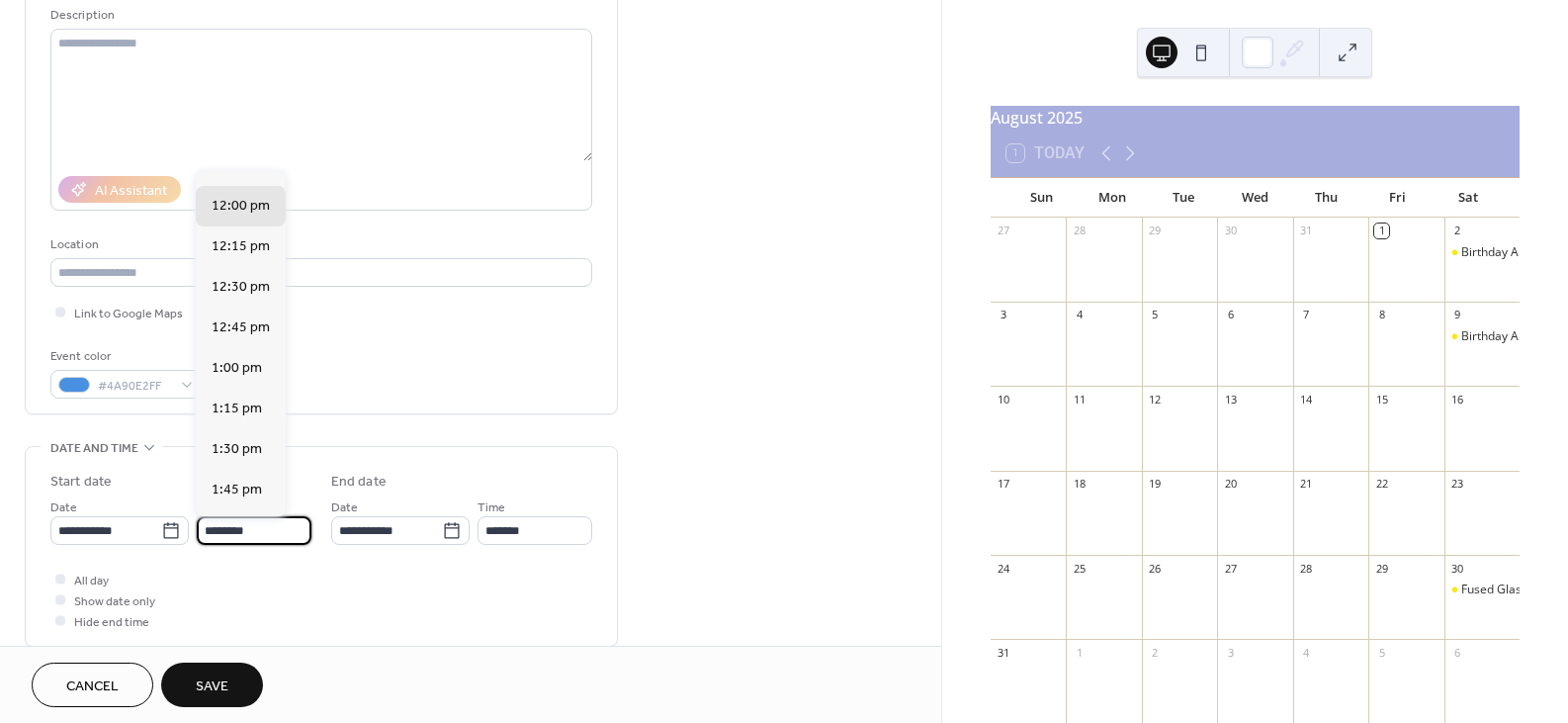 click on "********" at bounding box center (254, 530) 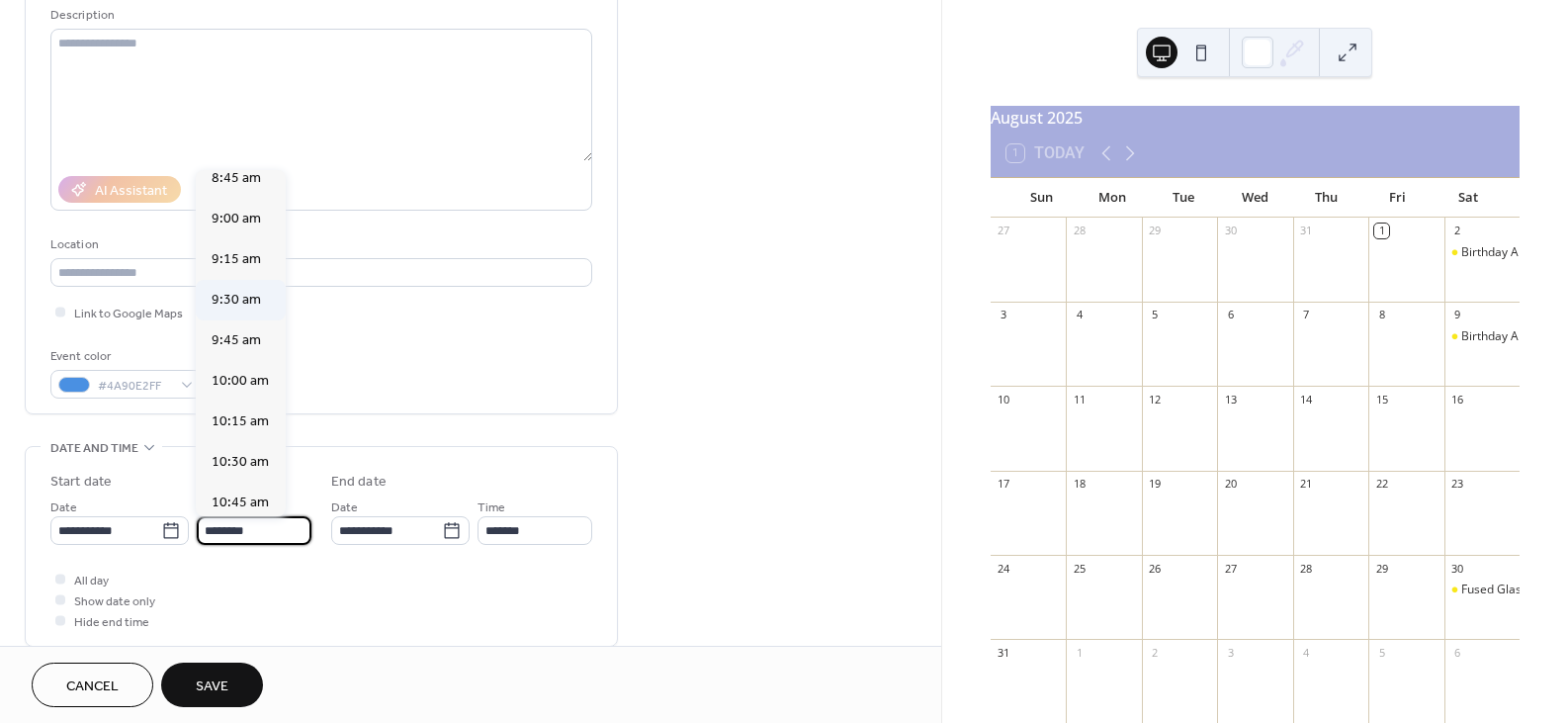scroll, scrollTop: 1436, scrollLeft: 0, axis: vertical 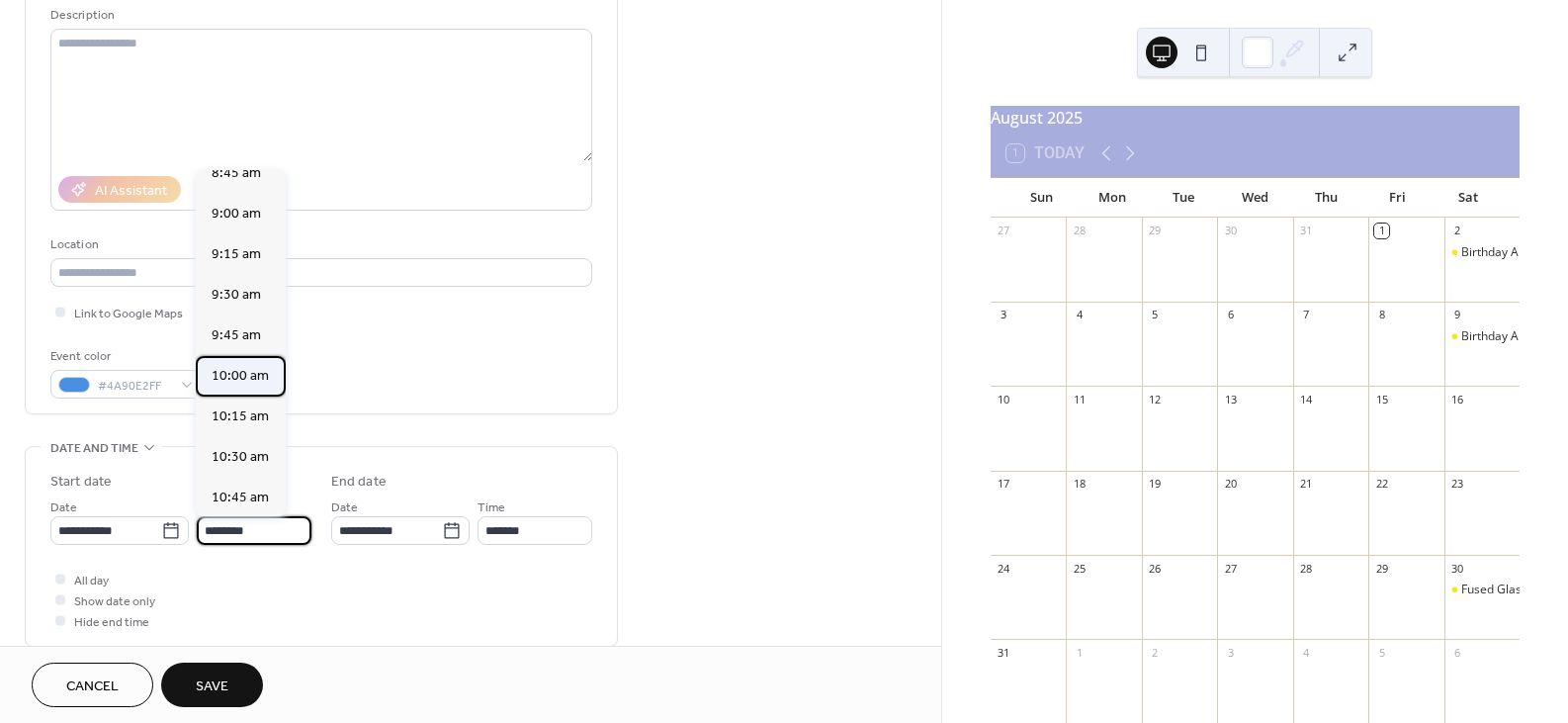 click on "10:00 am" at bounding box center (240, 375) 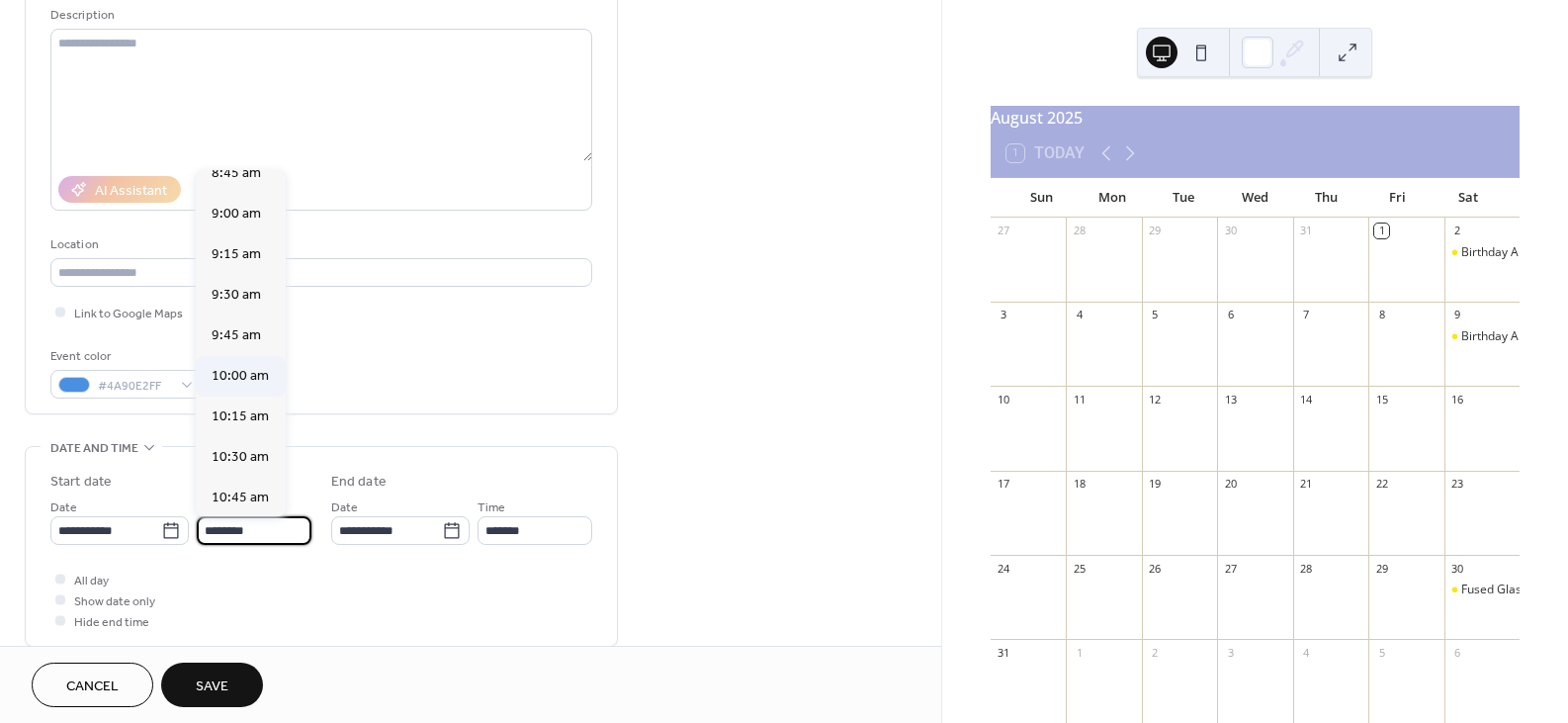 type on "********" 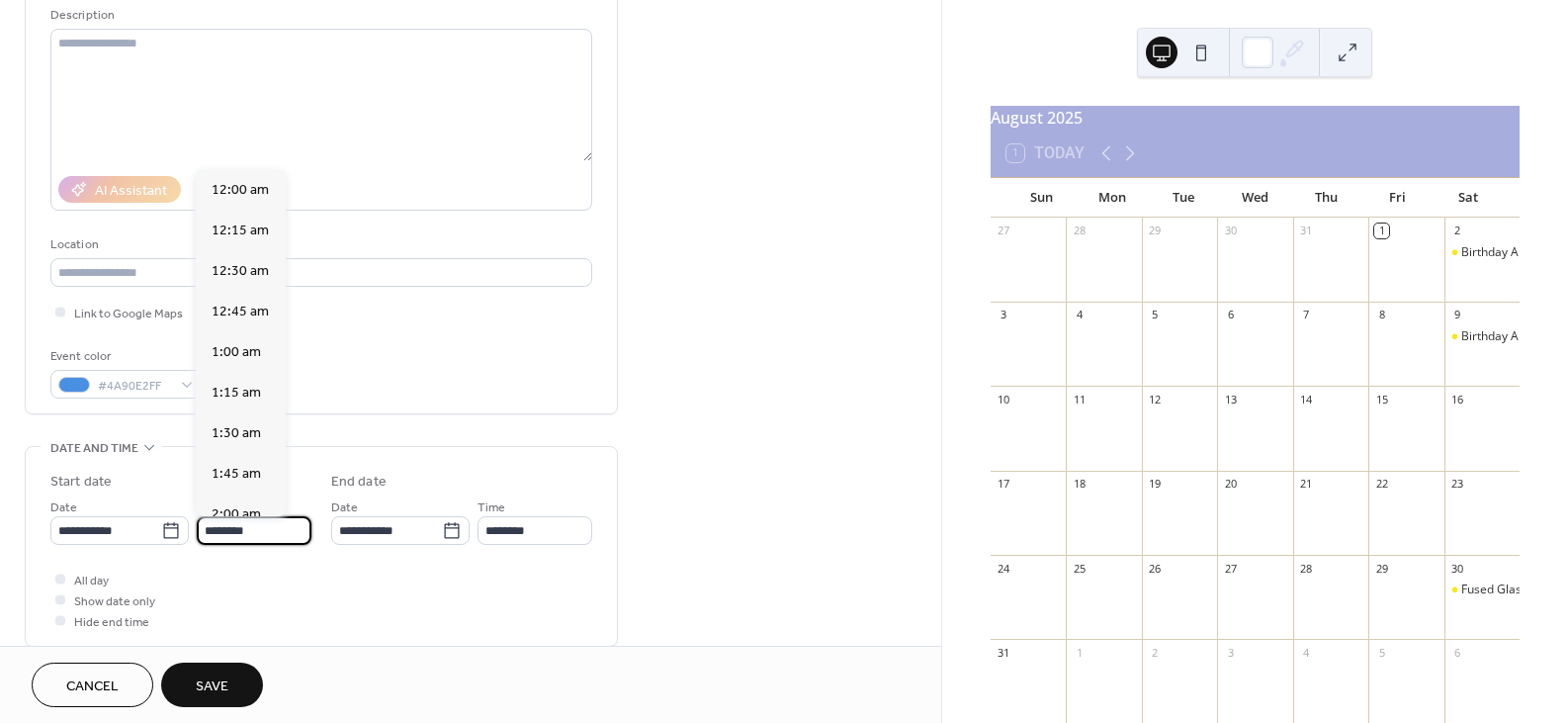 click on "********" at bounding box center [254, 530] 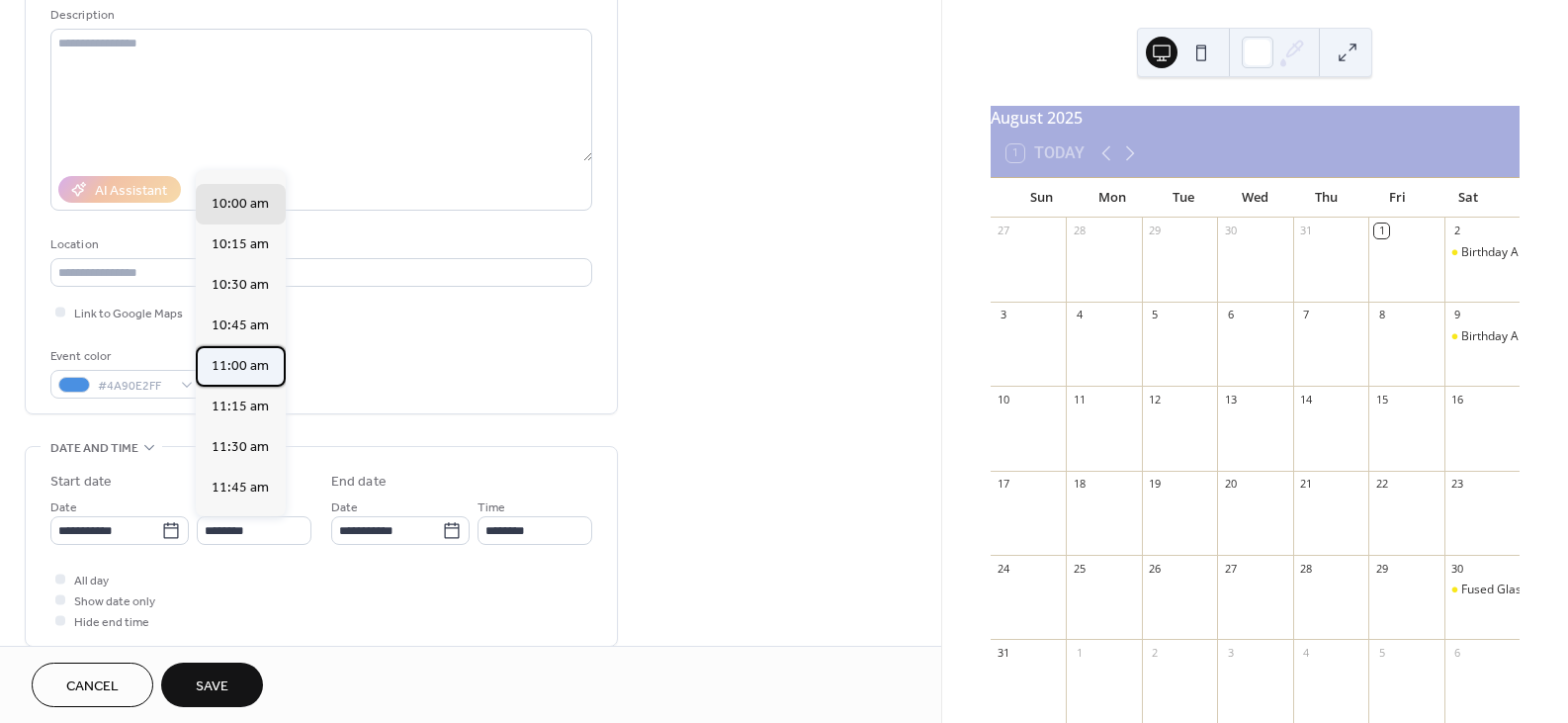 click on "11:00 am" at bounding box center [240, 365] 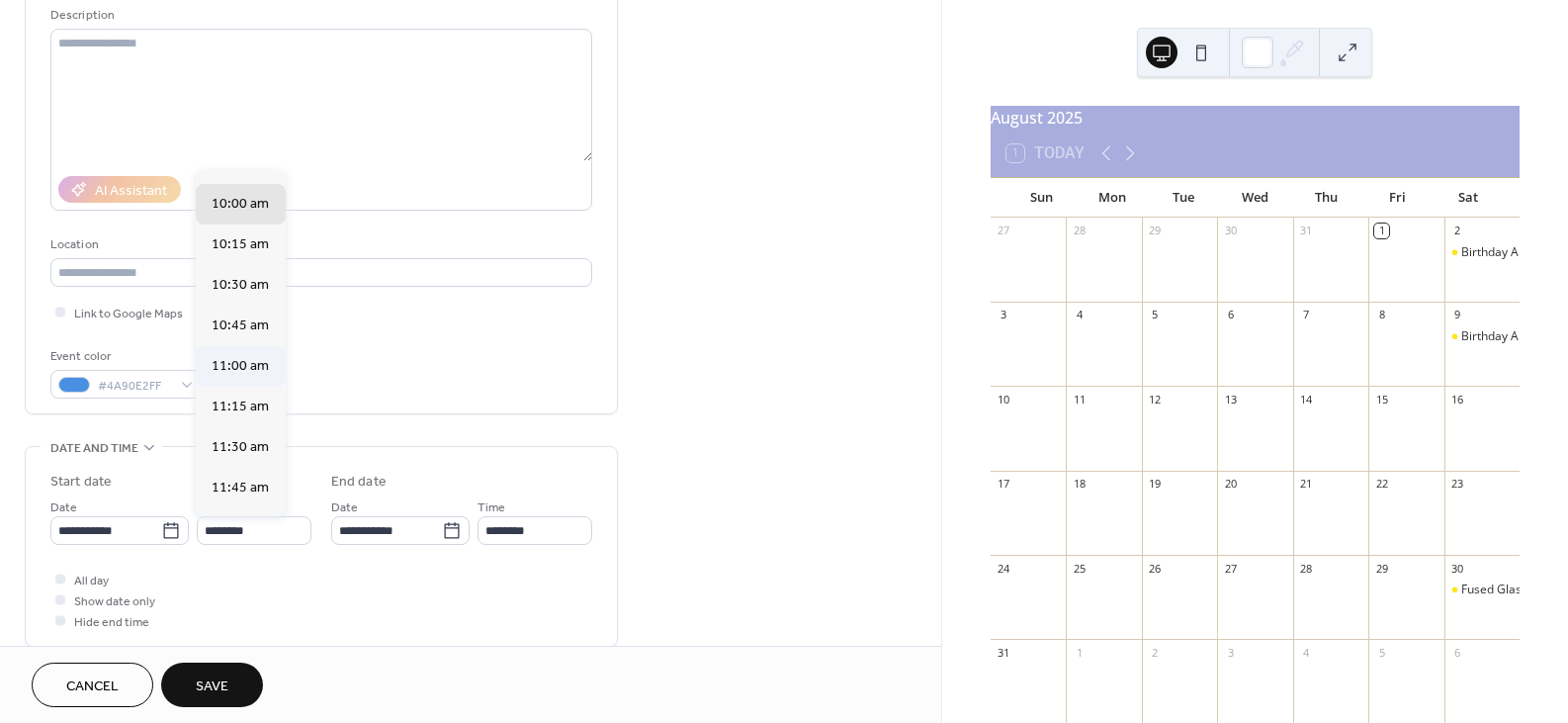 type on "********" 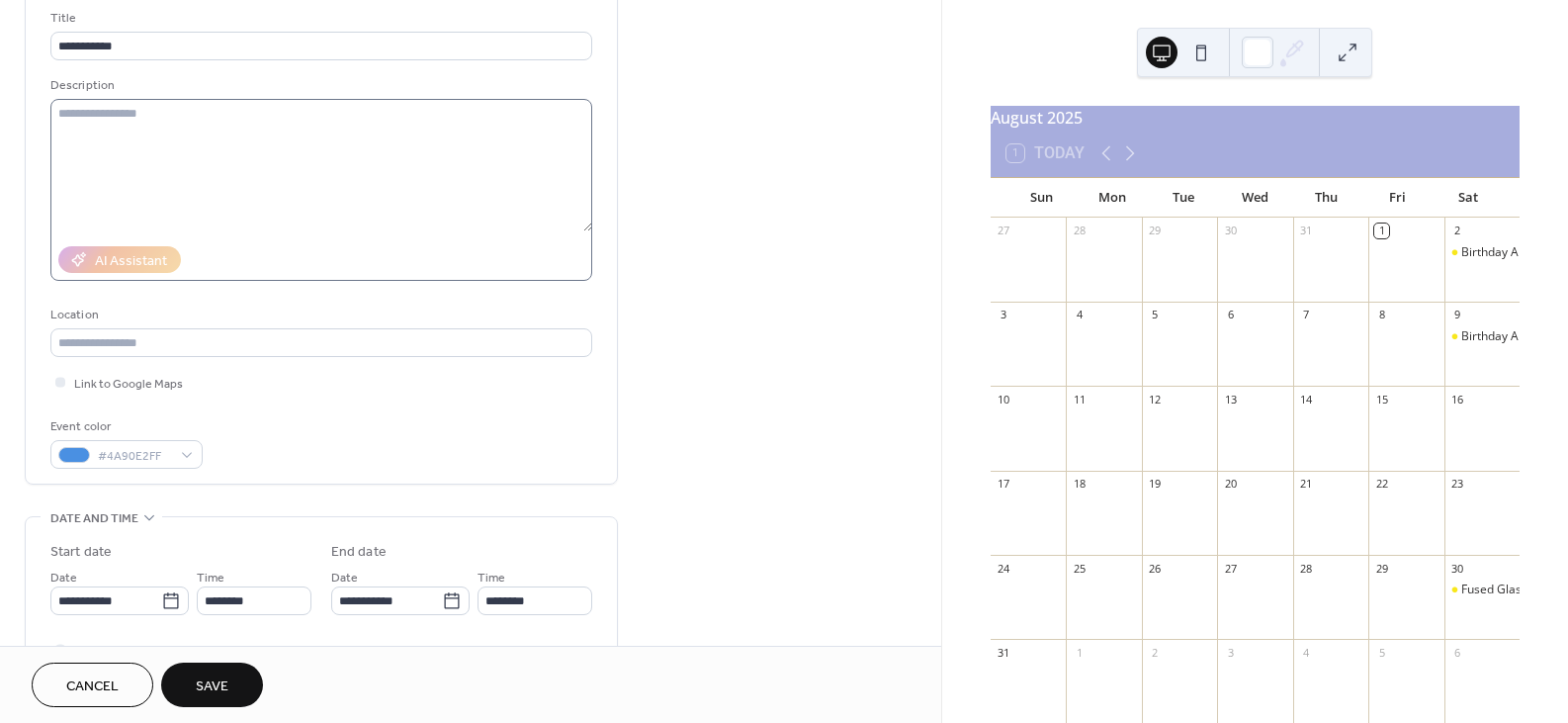 scroll, scrollTop: 0, scrollLeft: 0, axis: both 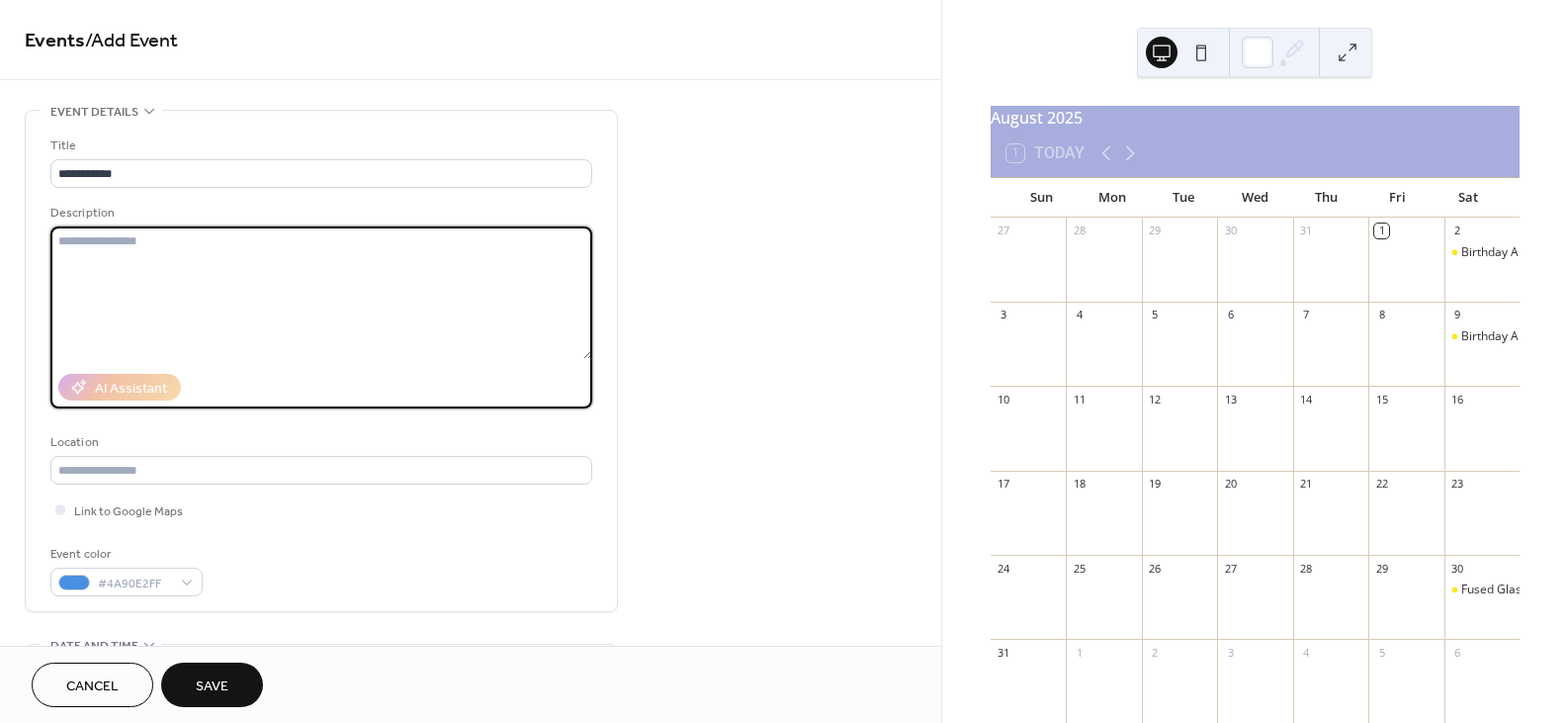click at bounding box center (321, 293) 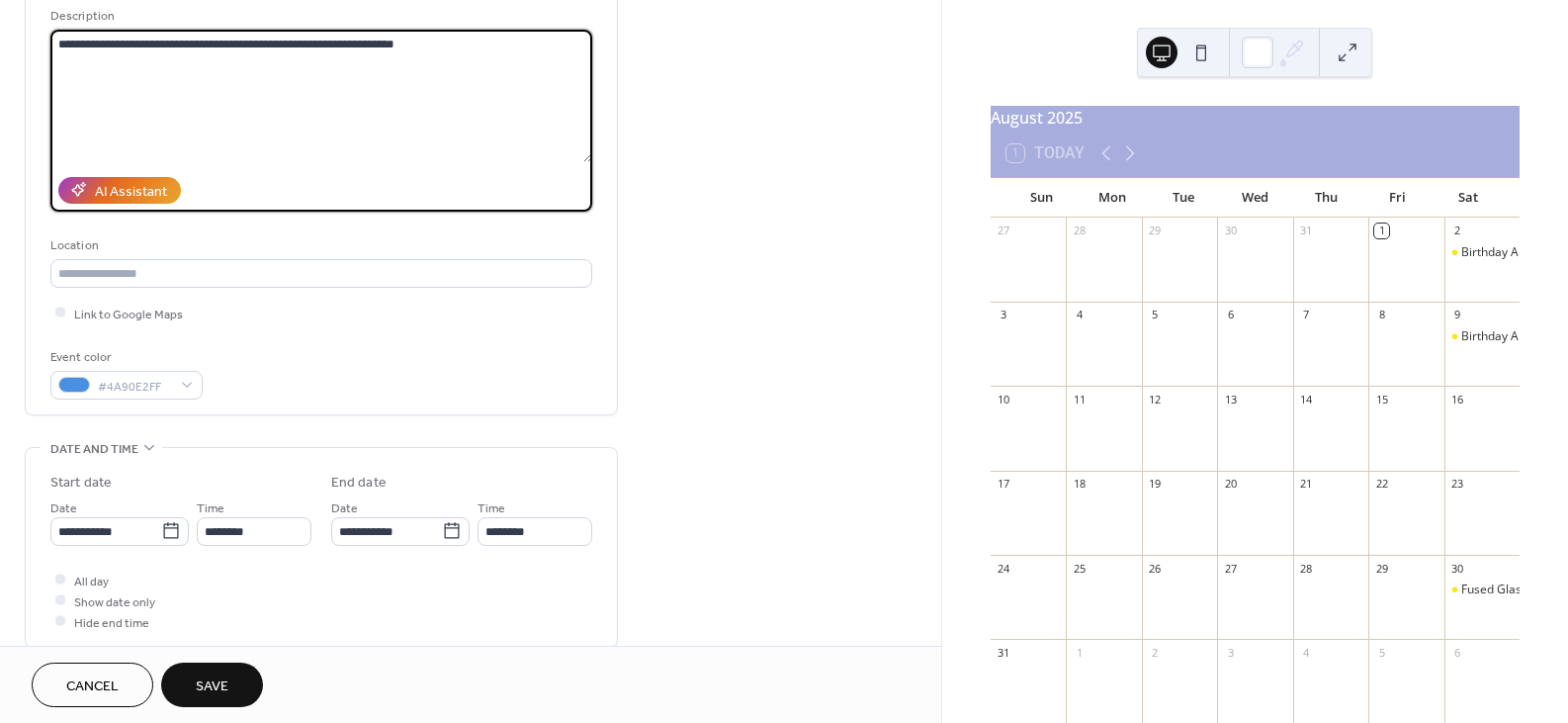 scroll, scrollTop: 198, scrollLeft: 0, axis: vertical 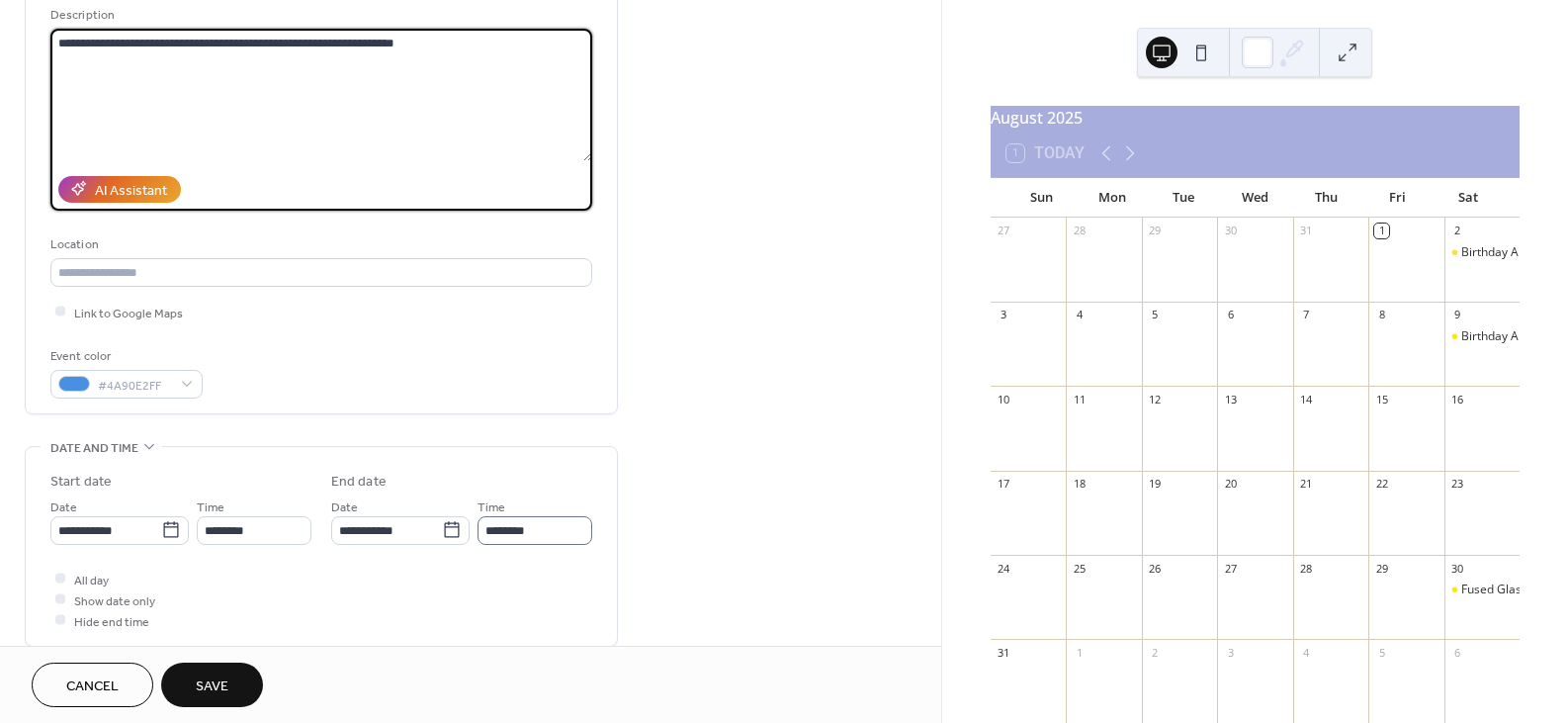 type on "**********" 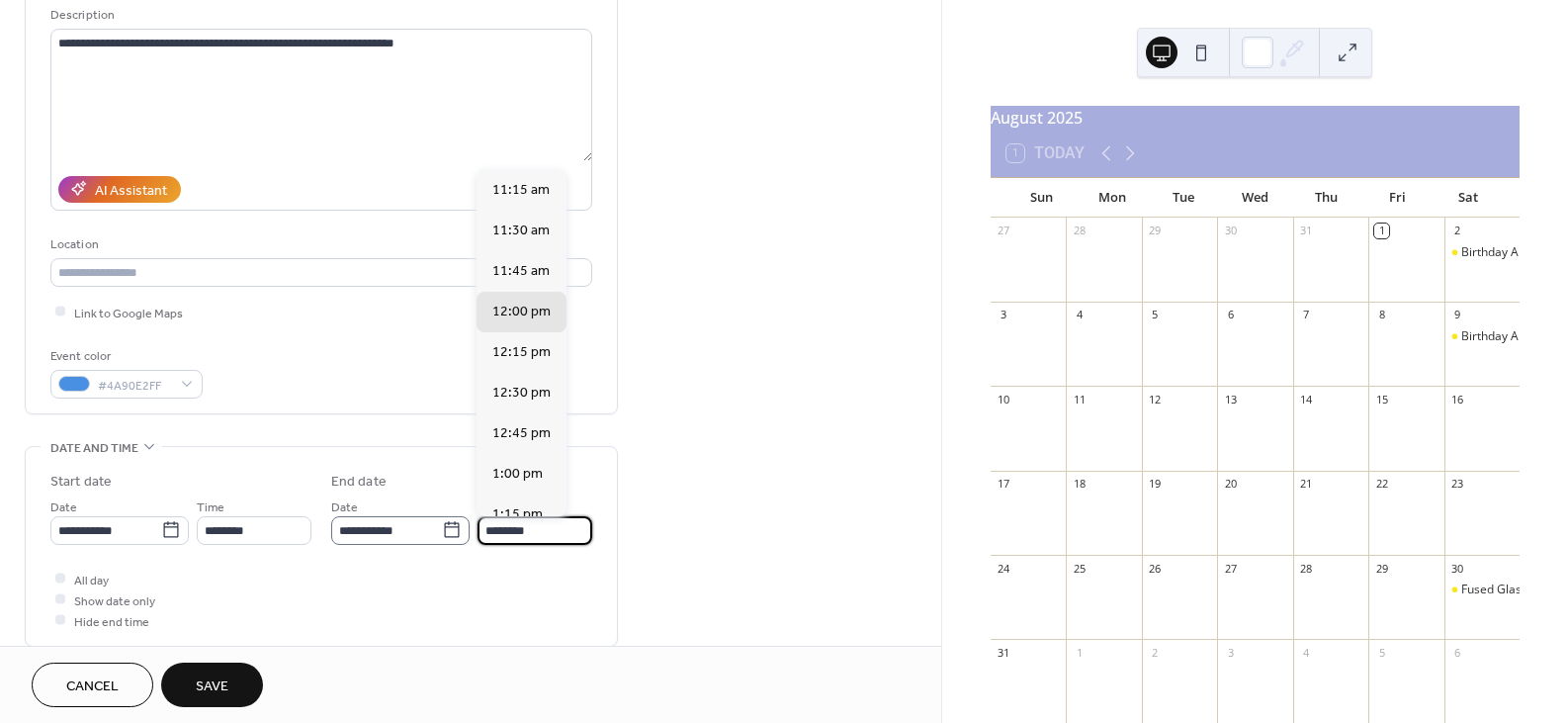 drag, startPoint x: 541, startPoint y: 525, endPoint x: 445, endPoint y: 525, distance: 96 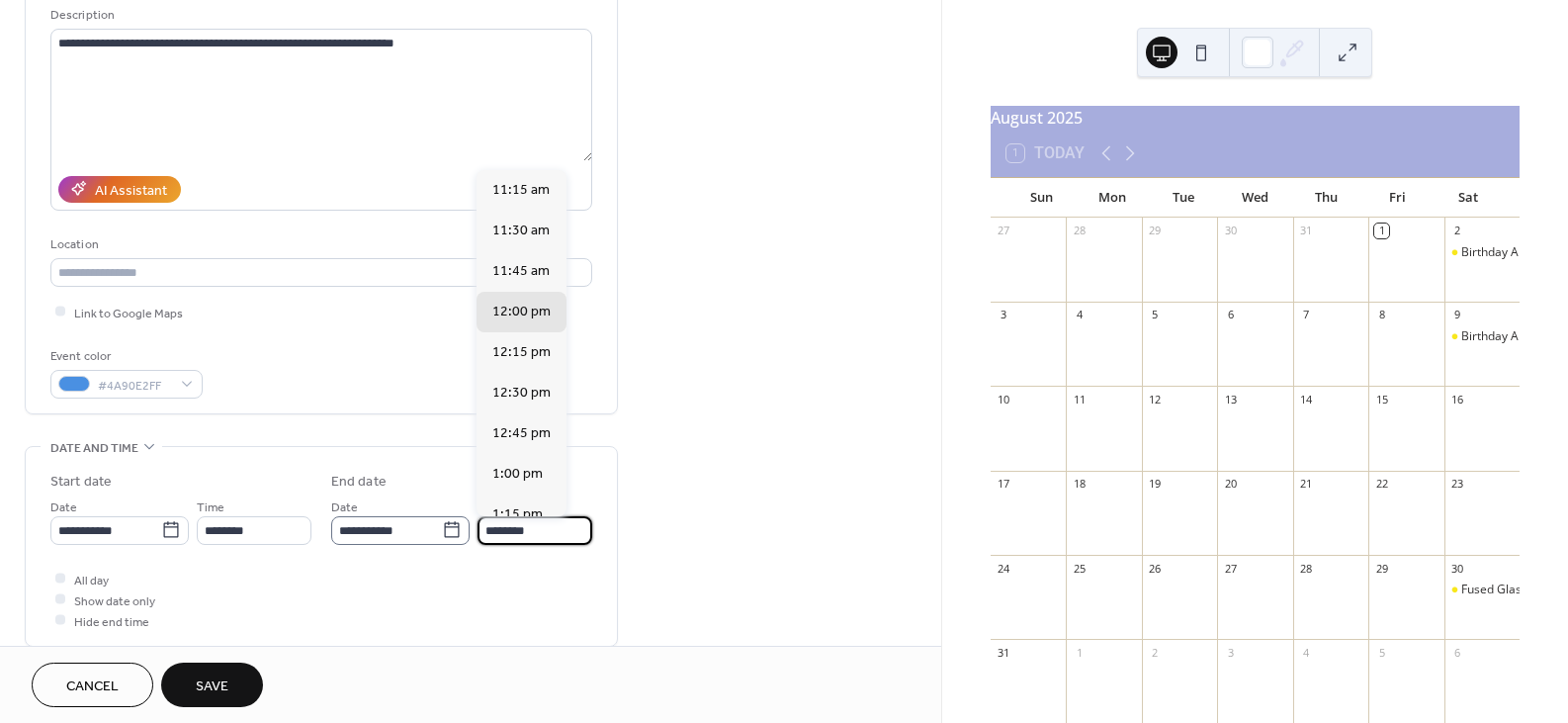 click on "**********" at bounding box center (462, 520) 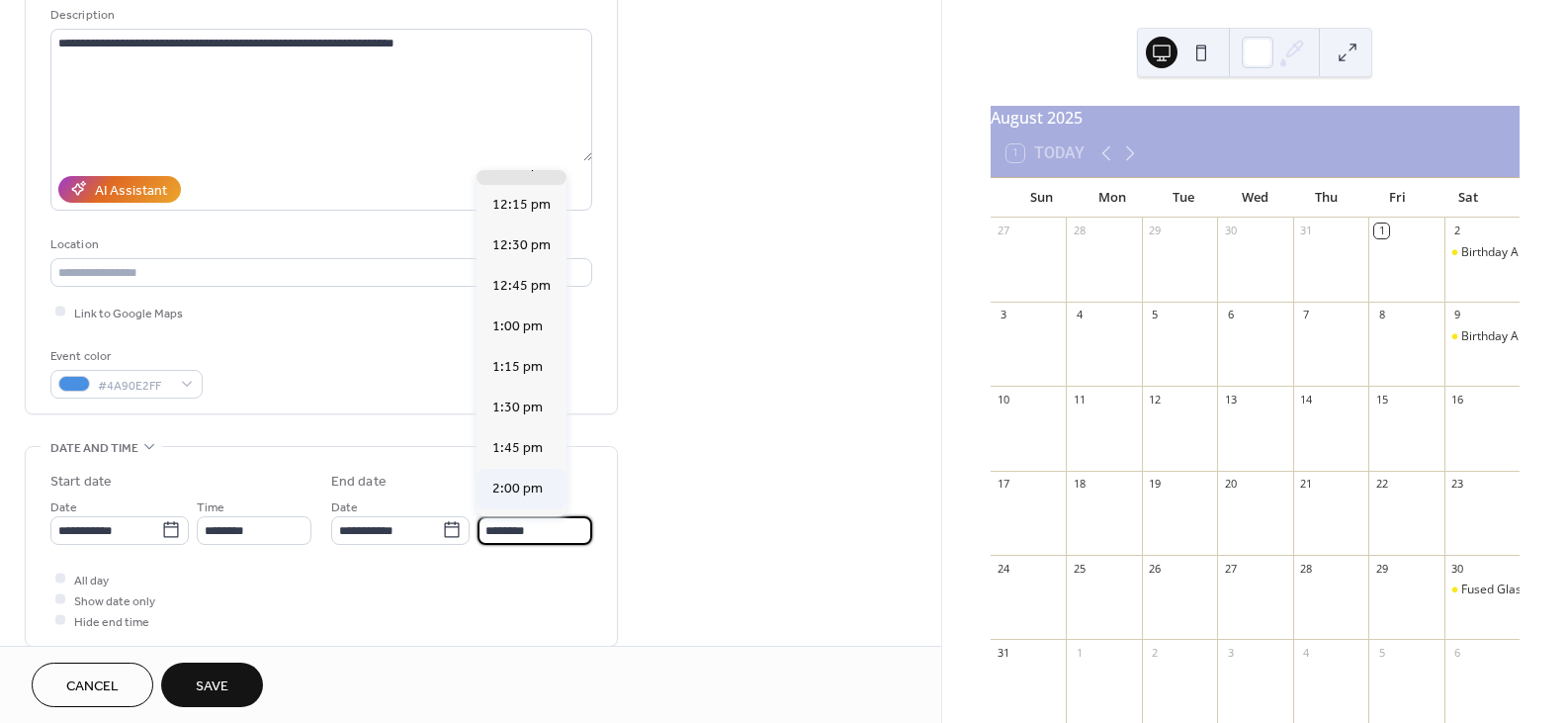 scroll, scrollTop: 198, scrollLeft: 0, axis: vertical 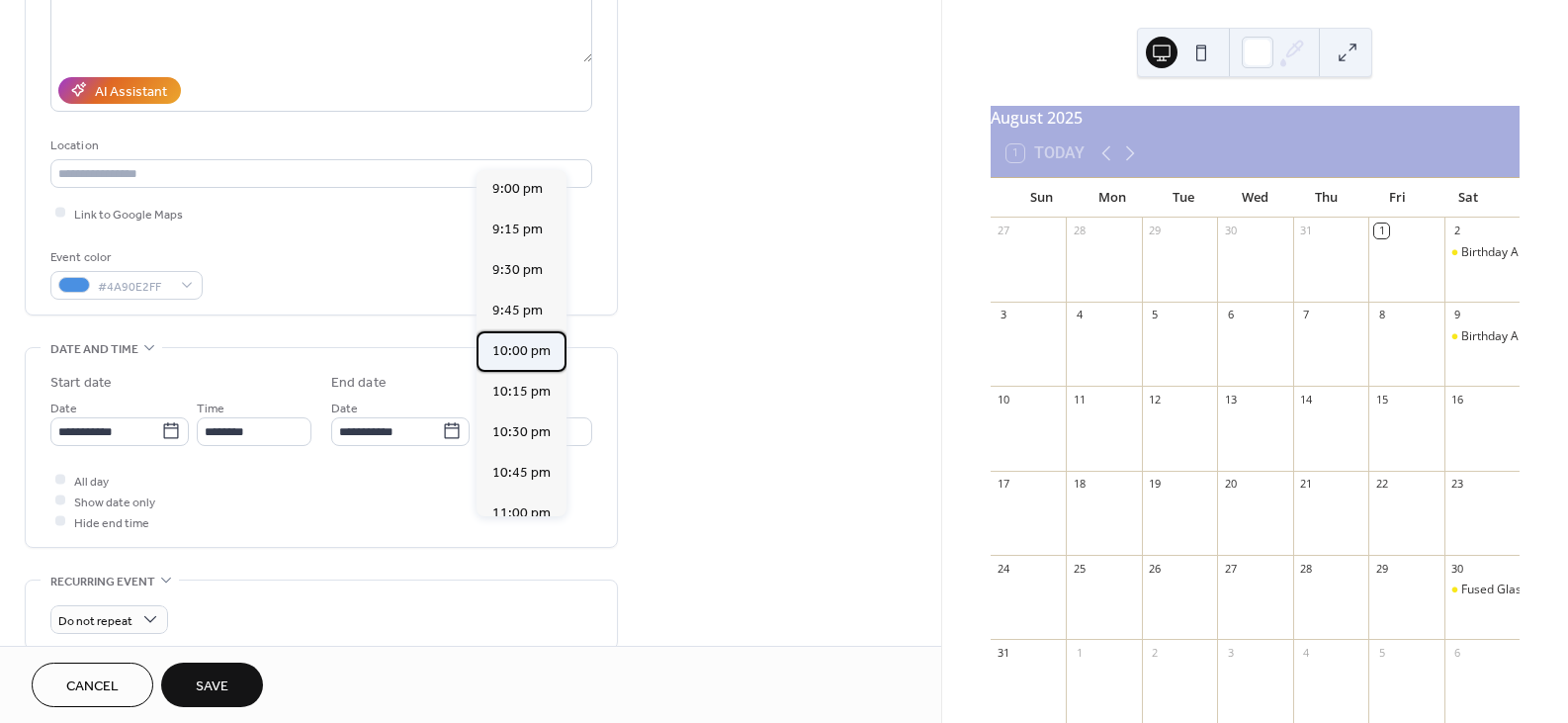 click on "10:00 pm" at bounding box center (521, 350) 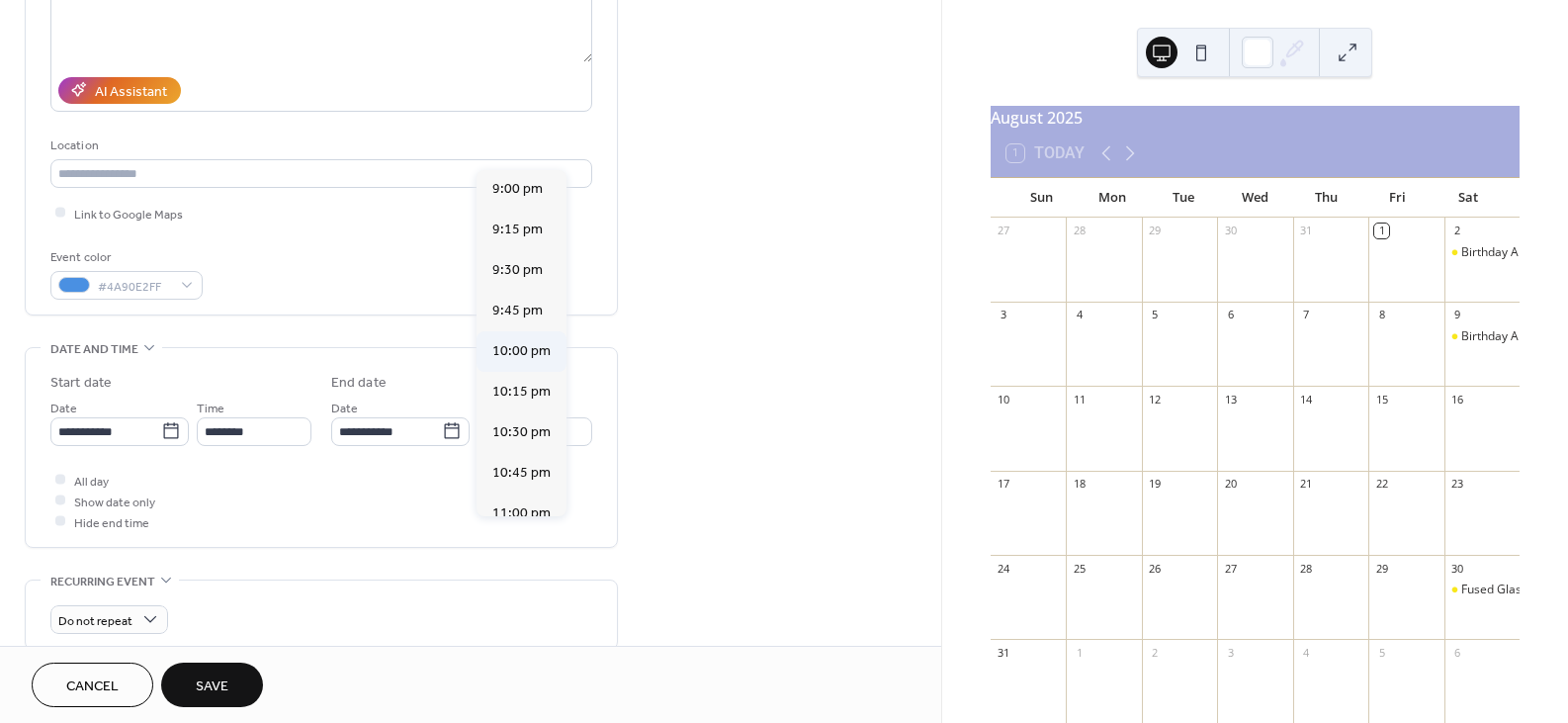 type on "********" 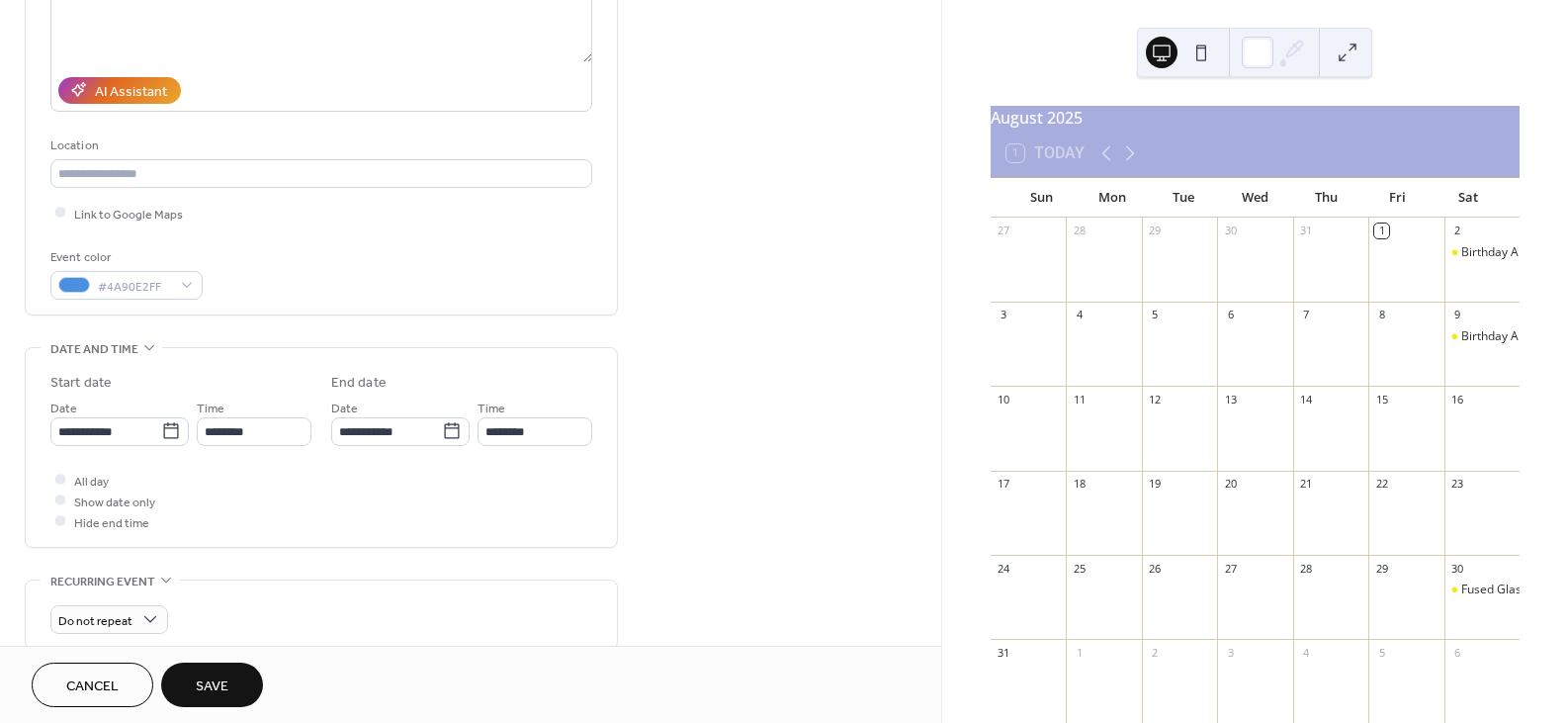 click on "Save" at bounding box center (212, 686) 